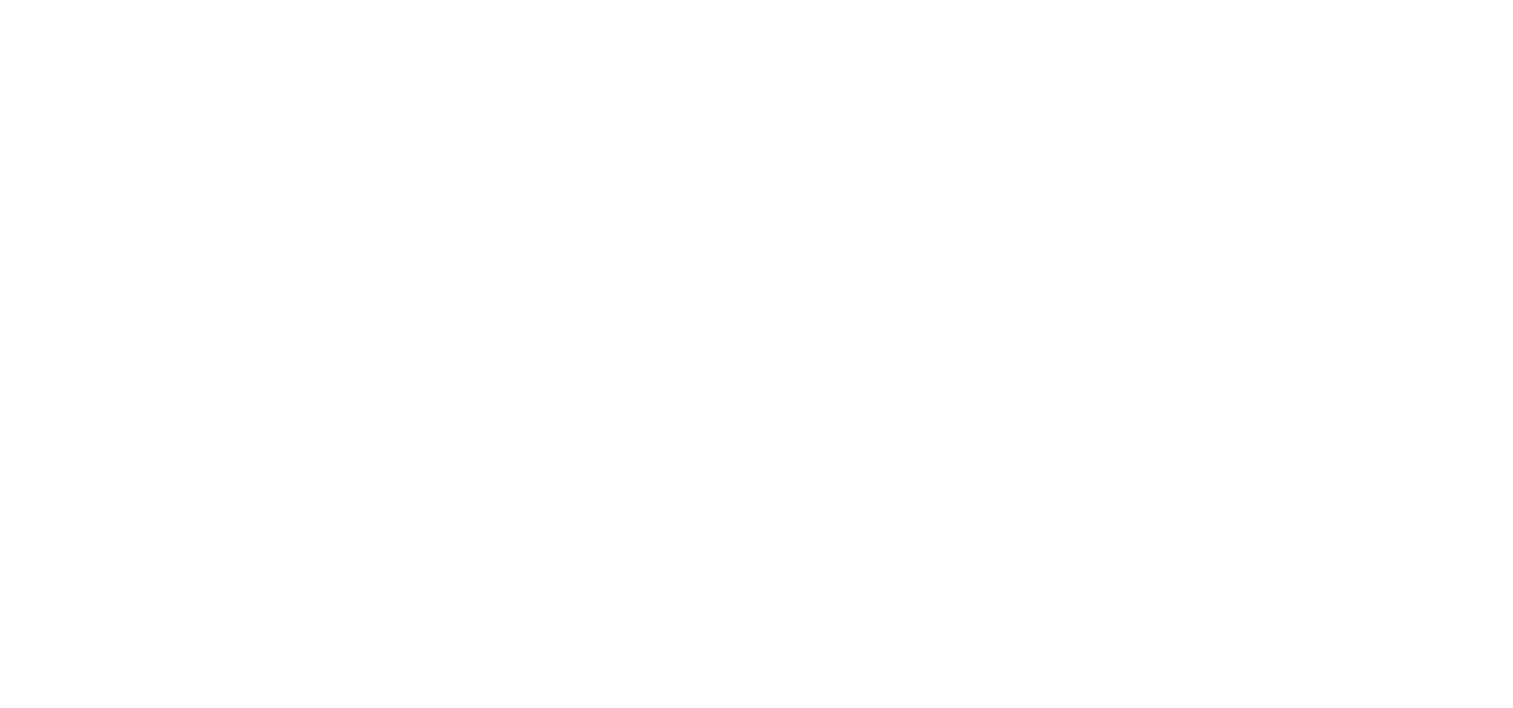 scroll, scrollTop: 0, scrollLeft: 0, axis: both 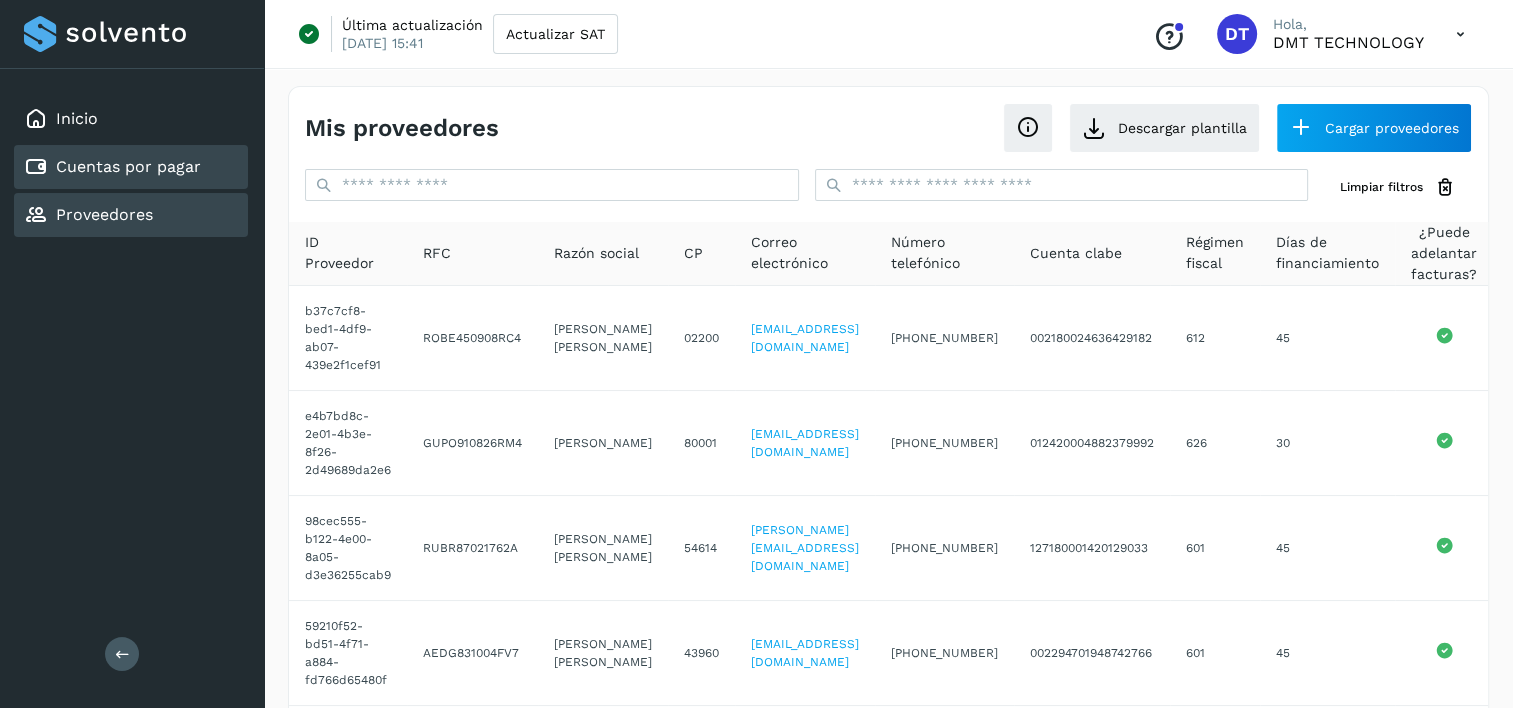 drag, startPoint x: 147, startPoint y: 170, endPoint x: 326, endPoint y: 168, distance: 179.01117 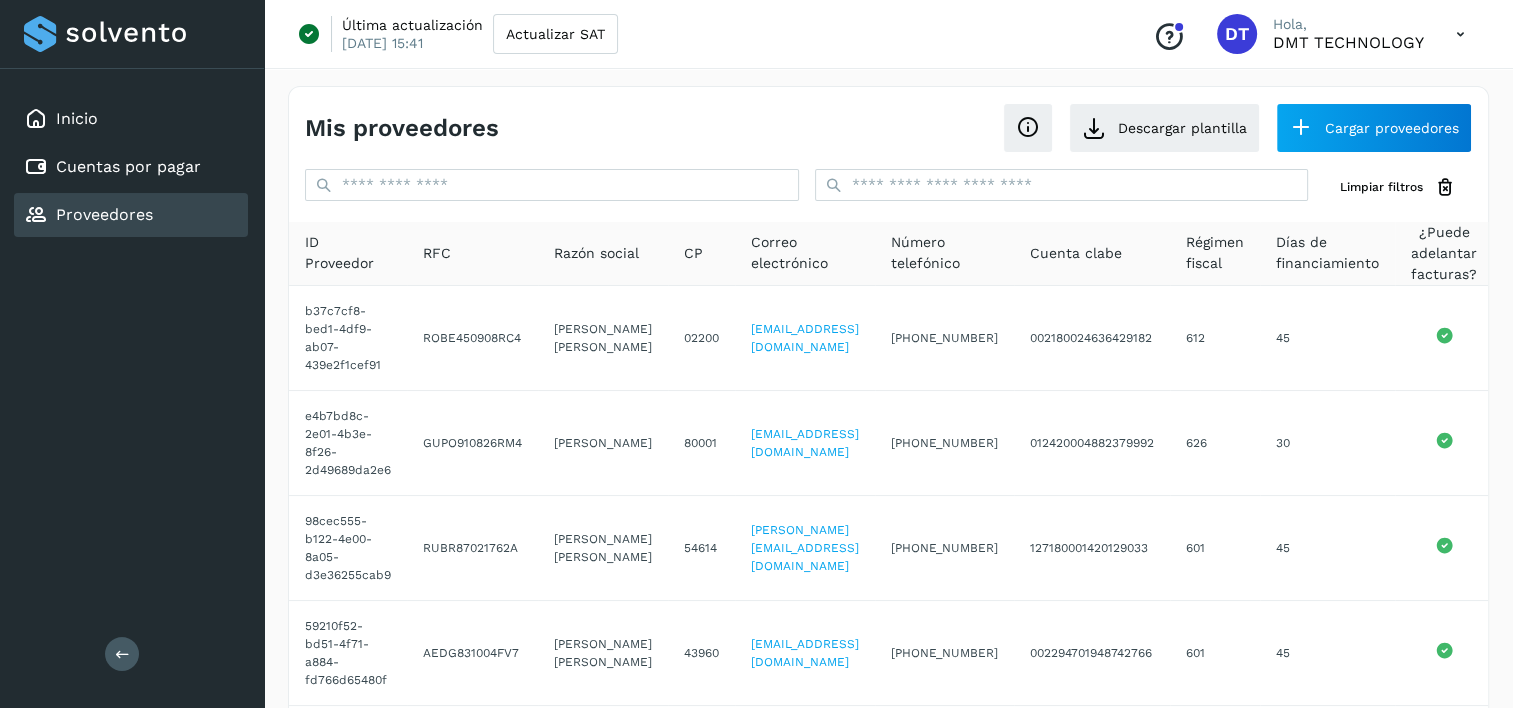 click on "Cuentas por pagar" at bounding box center [128, 166] 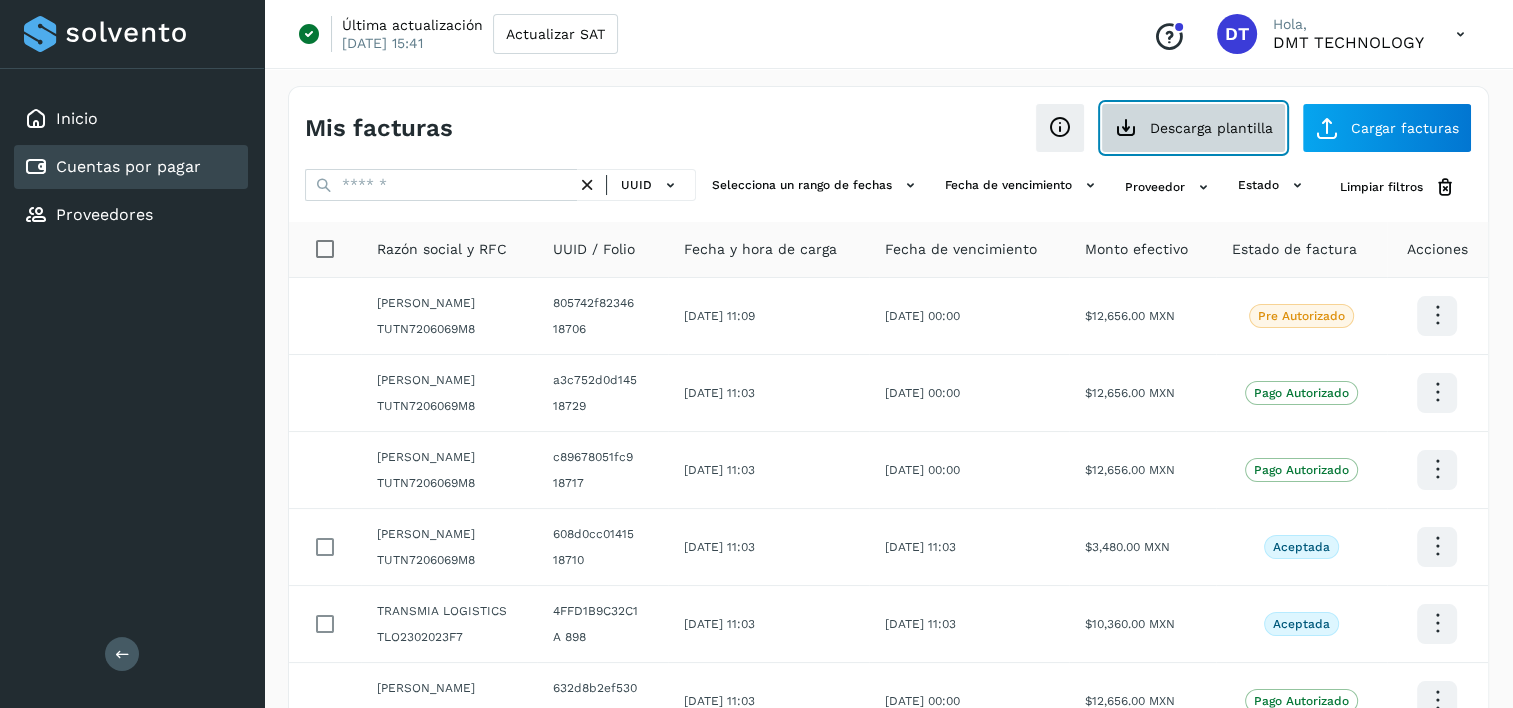 click on "Descarga plantilla" at bounding box center [1193, 128] 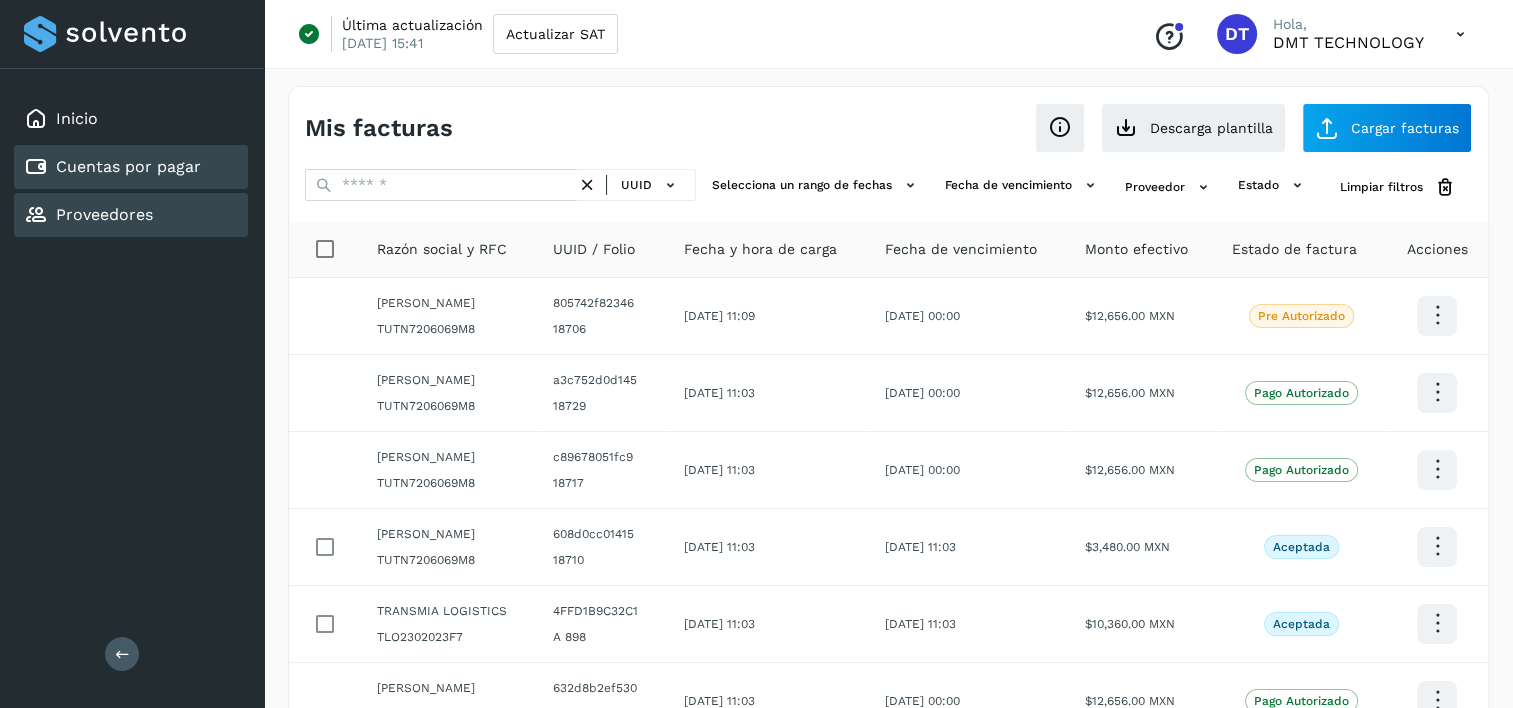 drag, startPoint x: 132, startPoint y: 230, endPoint x: 273, endPoint y: 222, distance: 141.22676 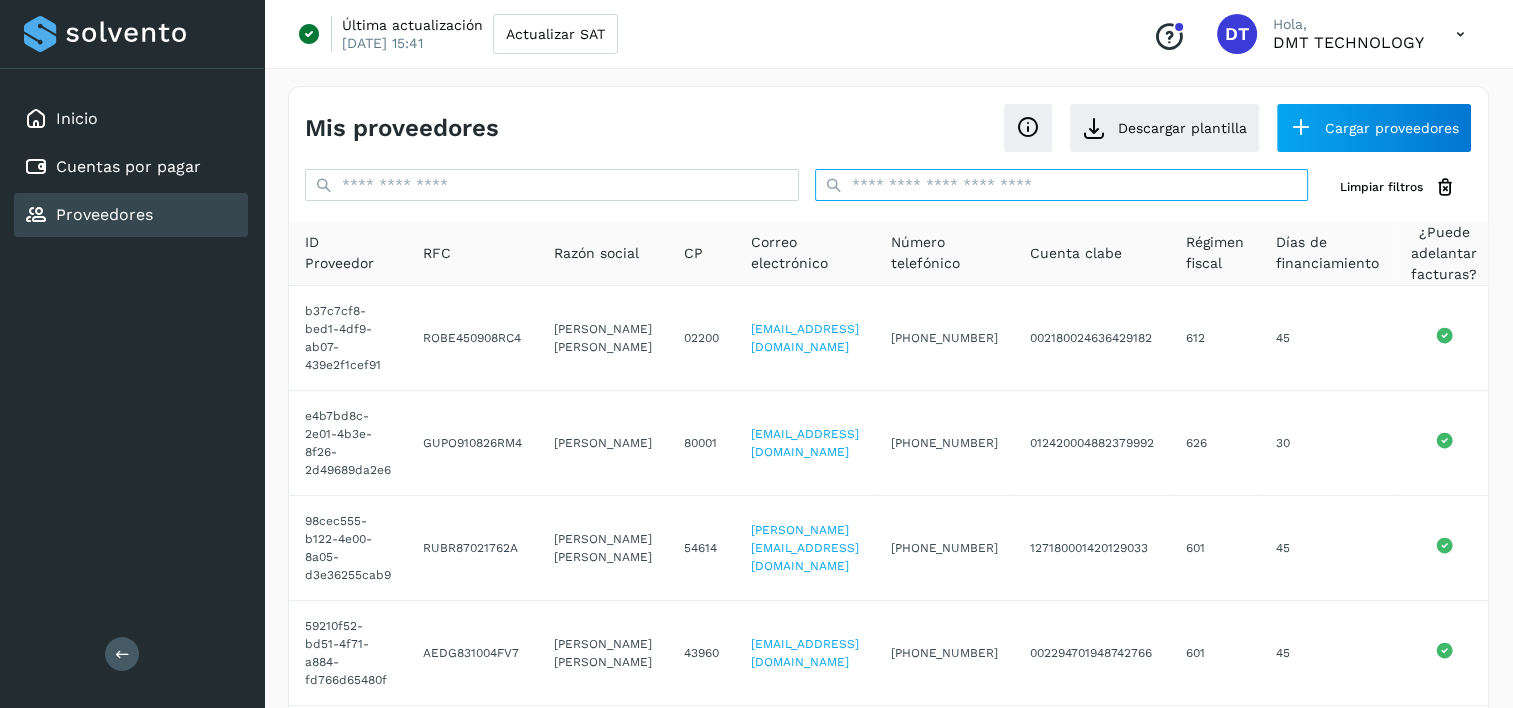 click at bounding box center [1062, 185] 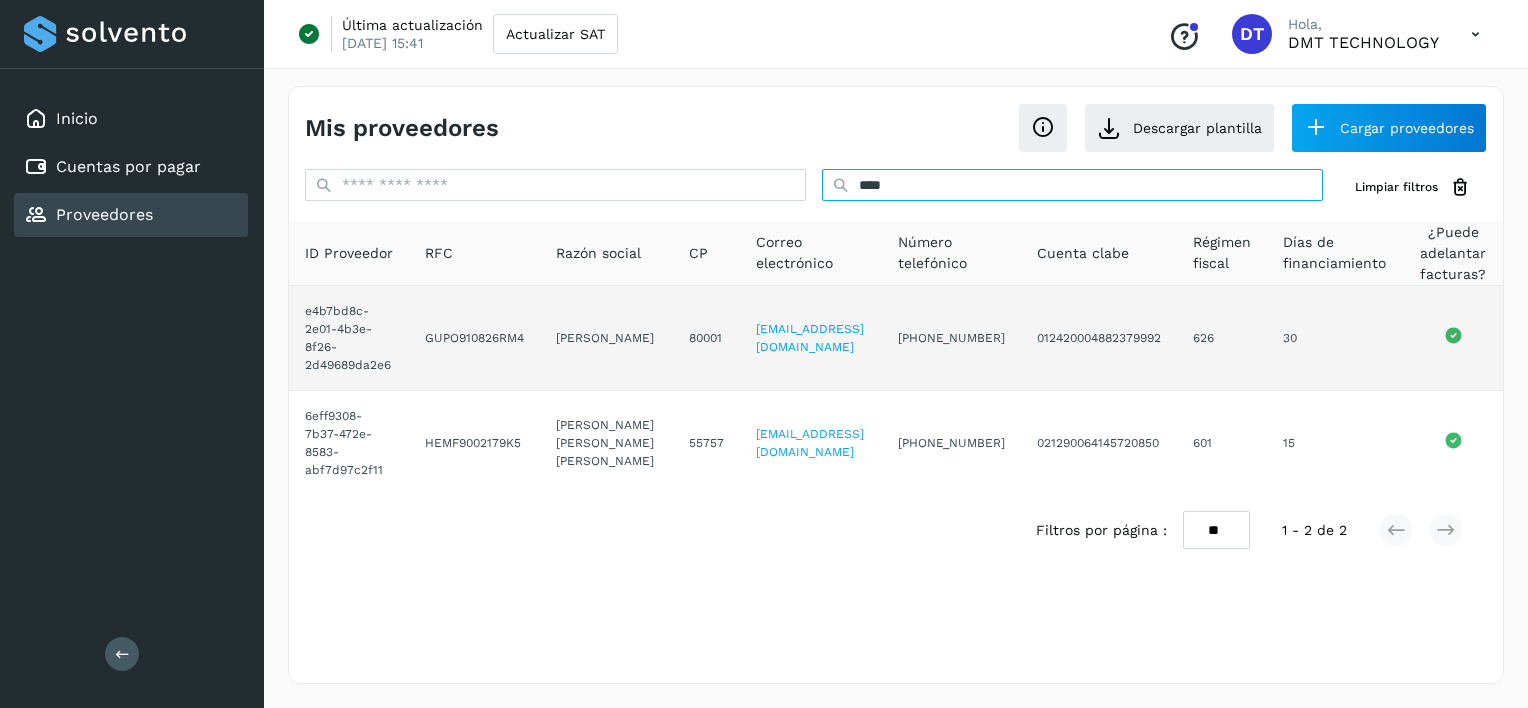 type on "****" 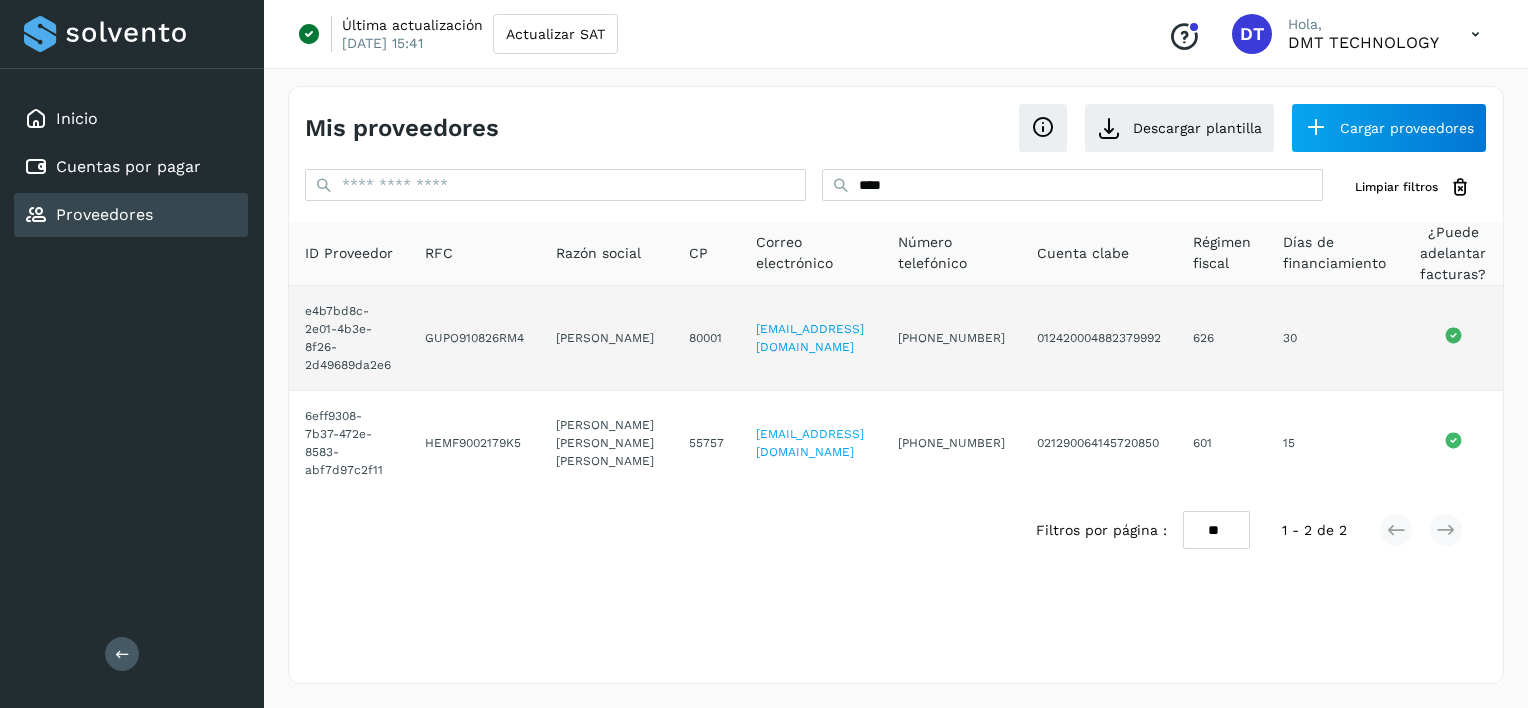 drag, startPoint x: 581, startPoint y: 320, endPoint x: 610, endPoint y: 352, distance: 43.185646 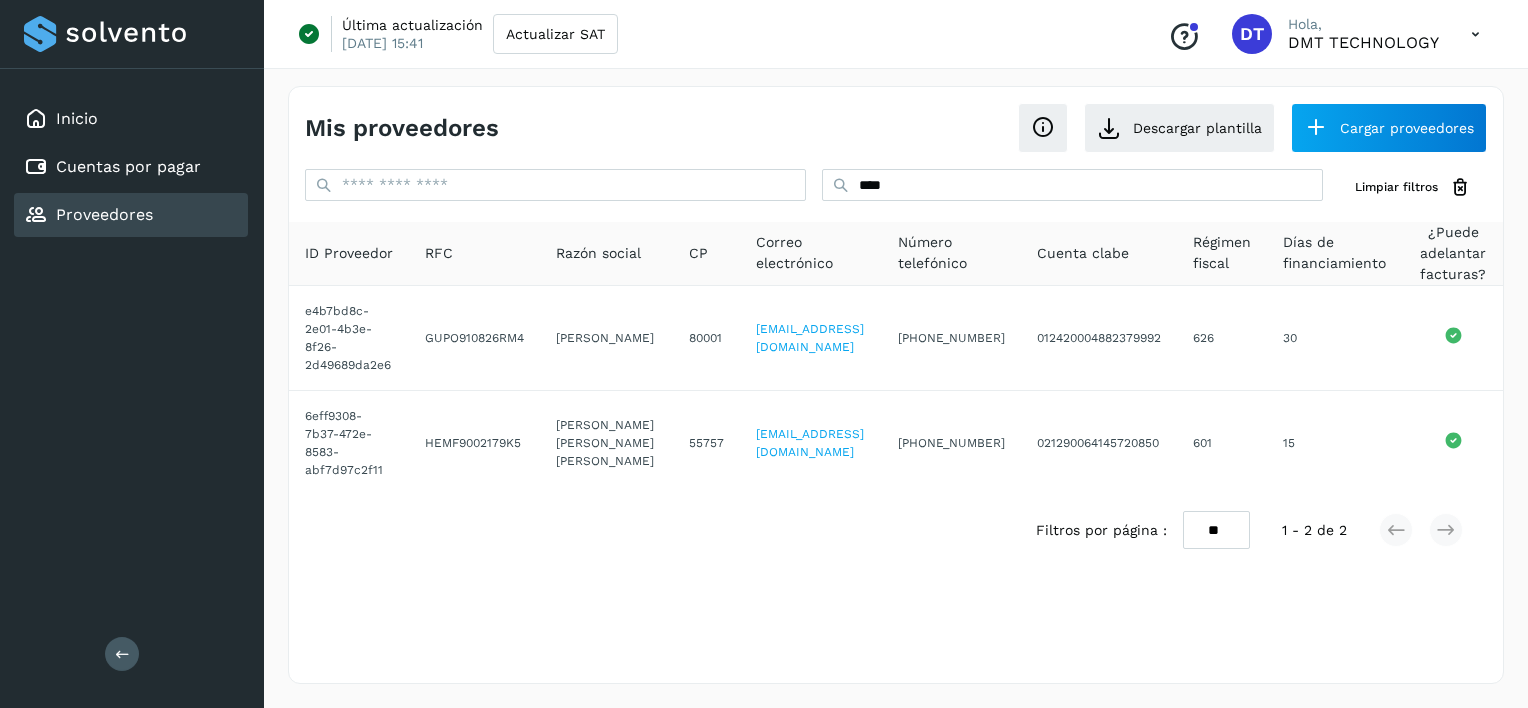 copy on "[PERSON_NAME]" 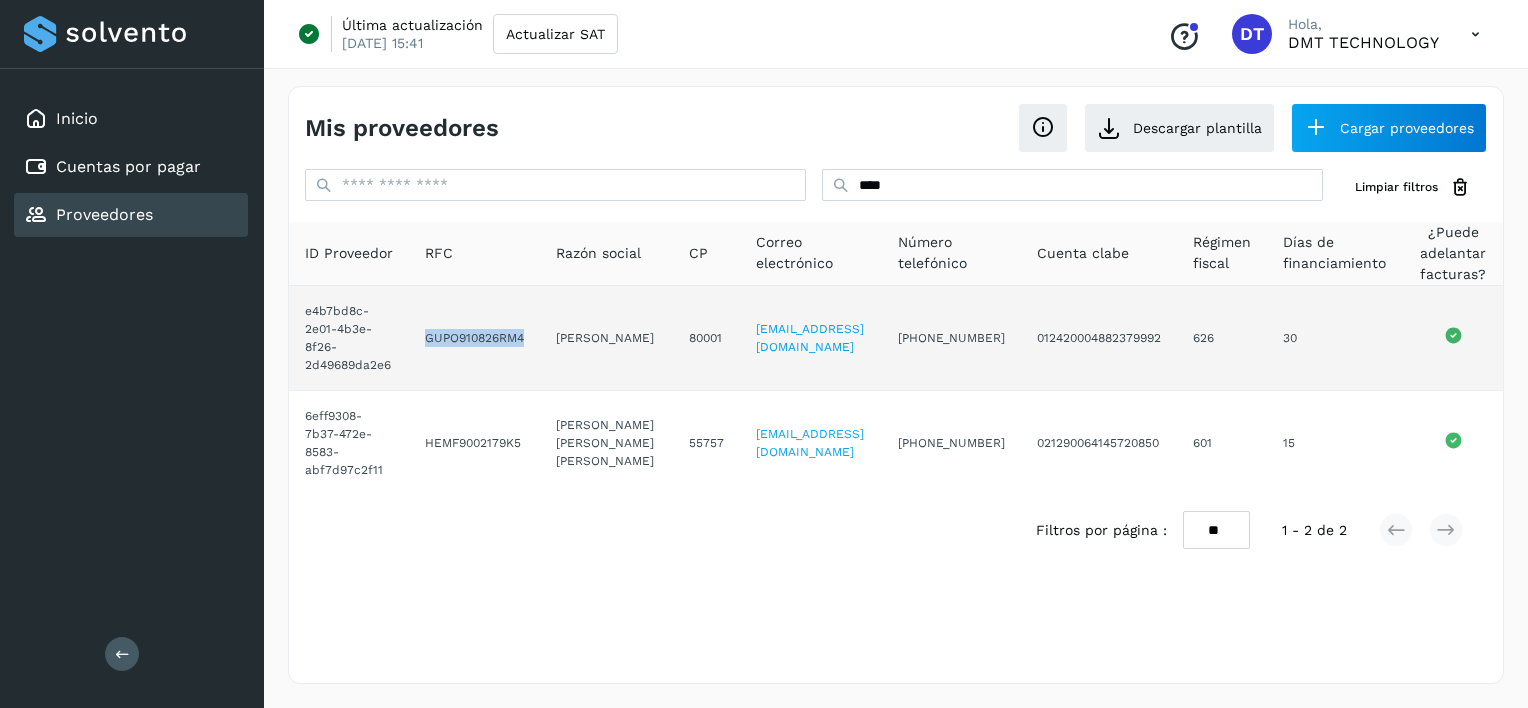 drag, startPoint x: 428, startPoint y: 336, endPoint x: 532, endPoint y: 359, distance: 106.51291 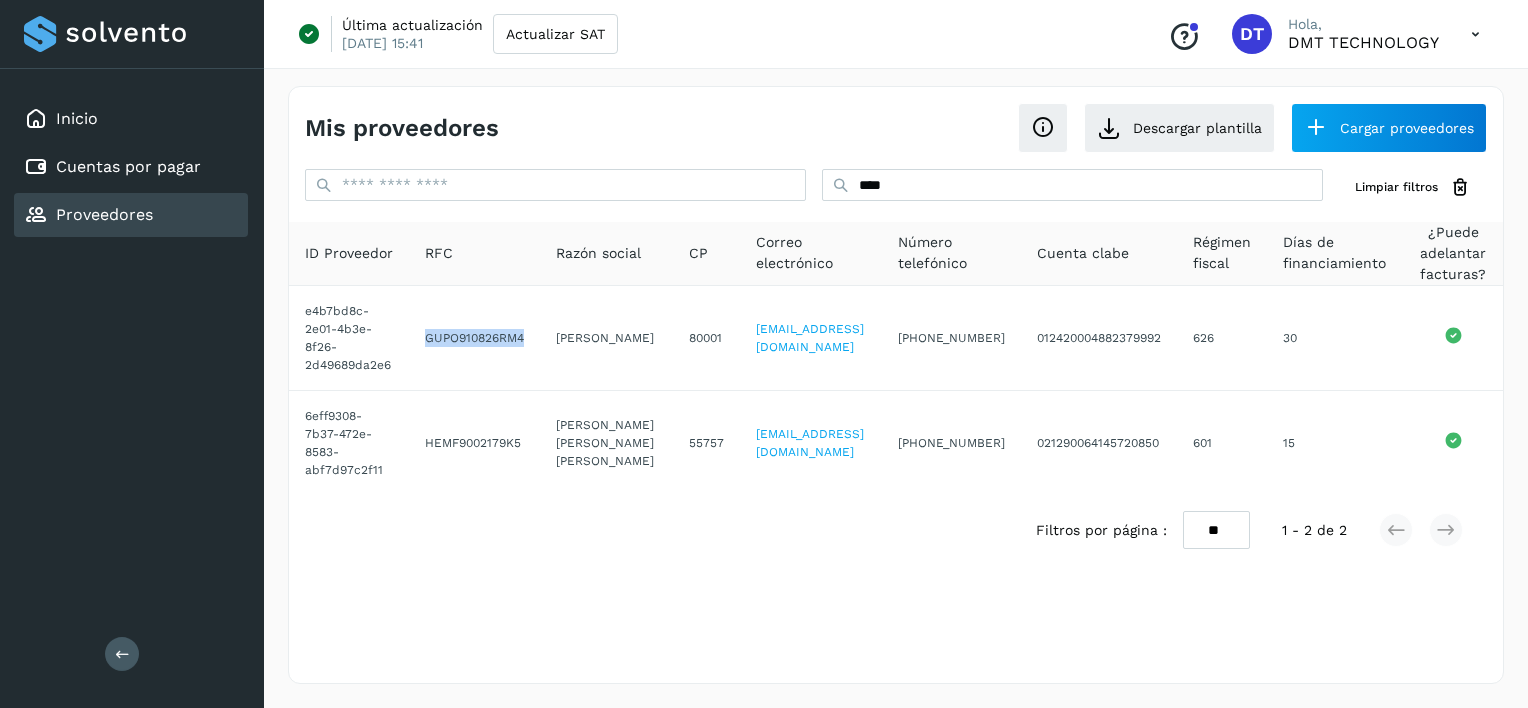 copy on "GUPO910826RM4" 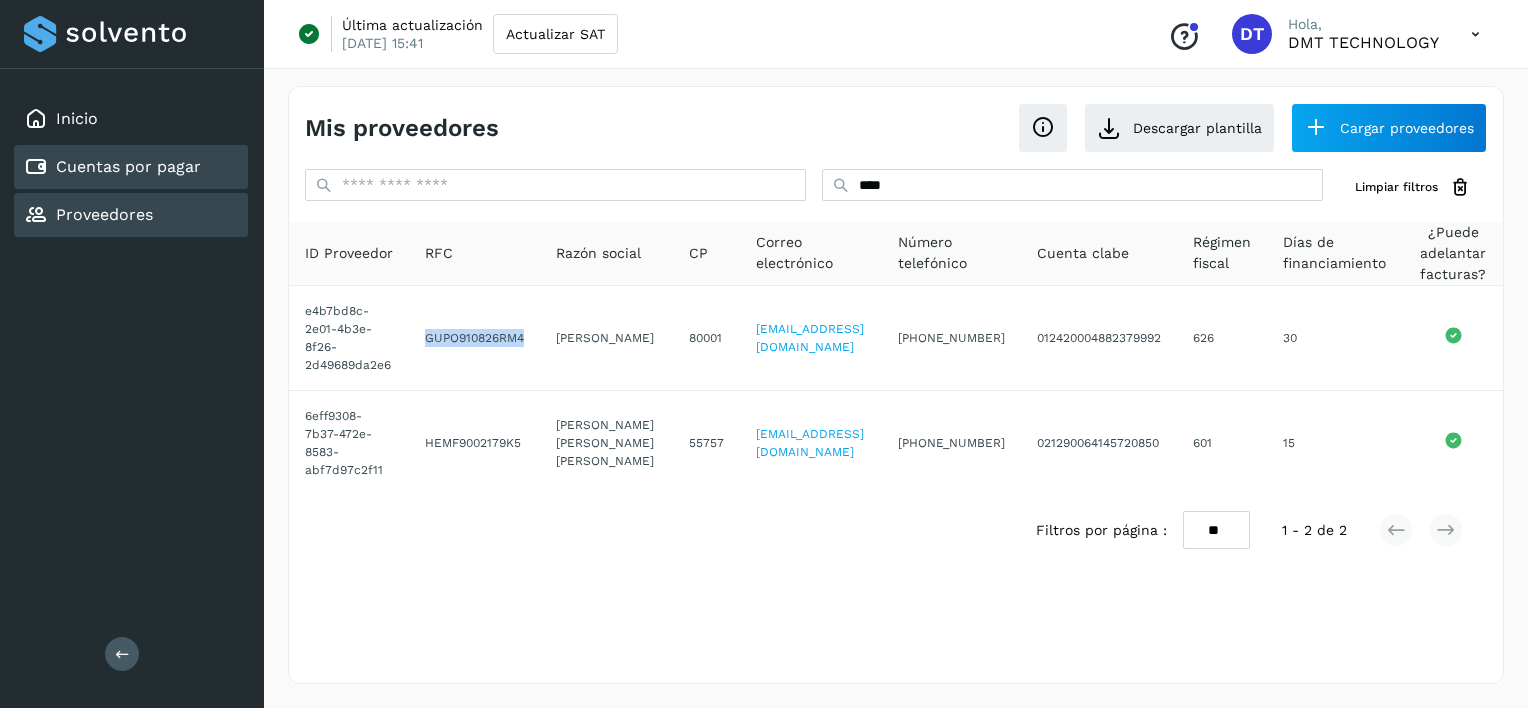 drag, startPoint x: 130, startPoint y: 171, endPoint x: 171, endPoint y: 171, distance: 41 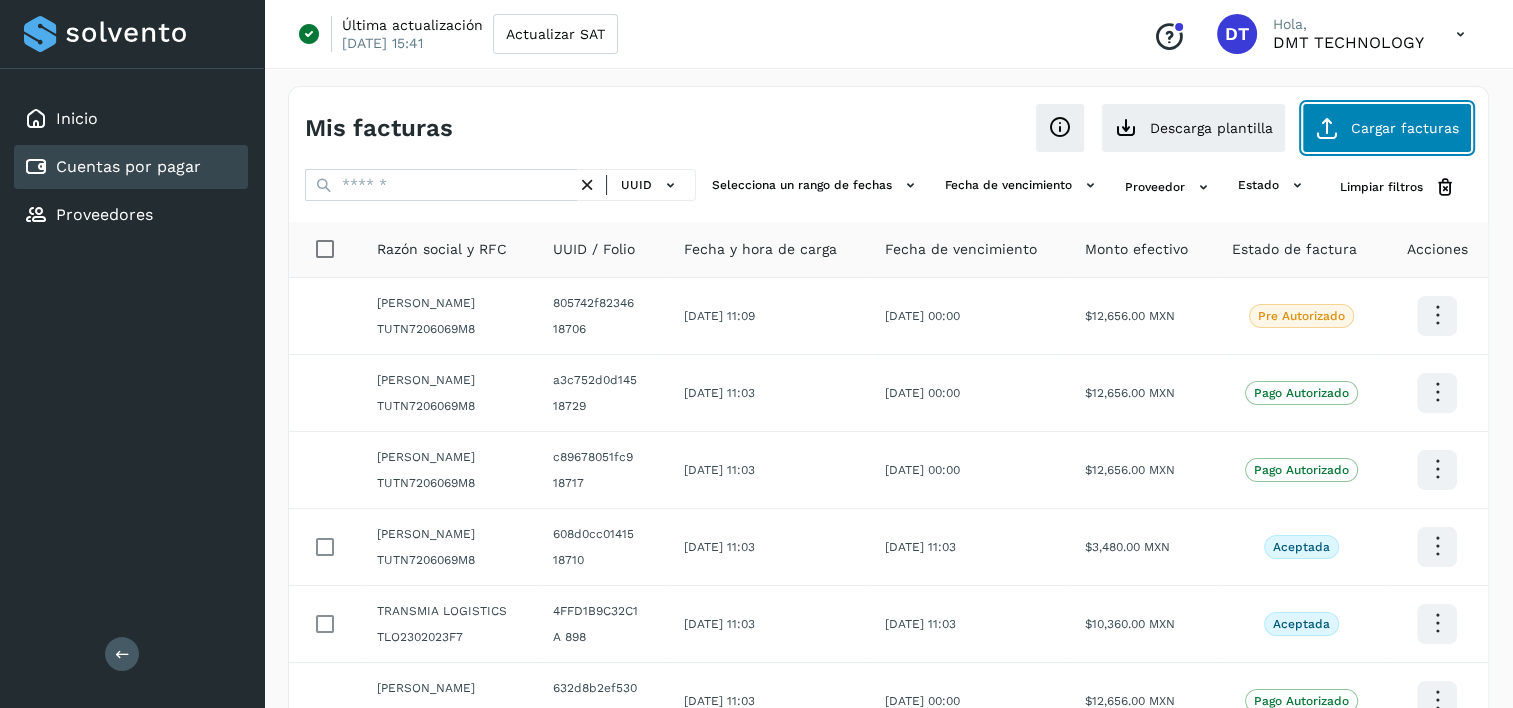 click on "Cargar facturas" 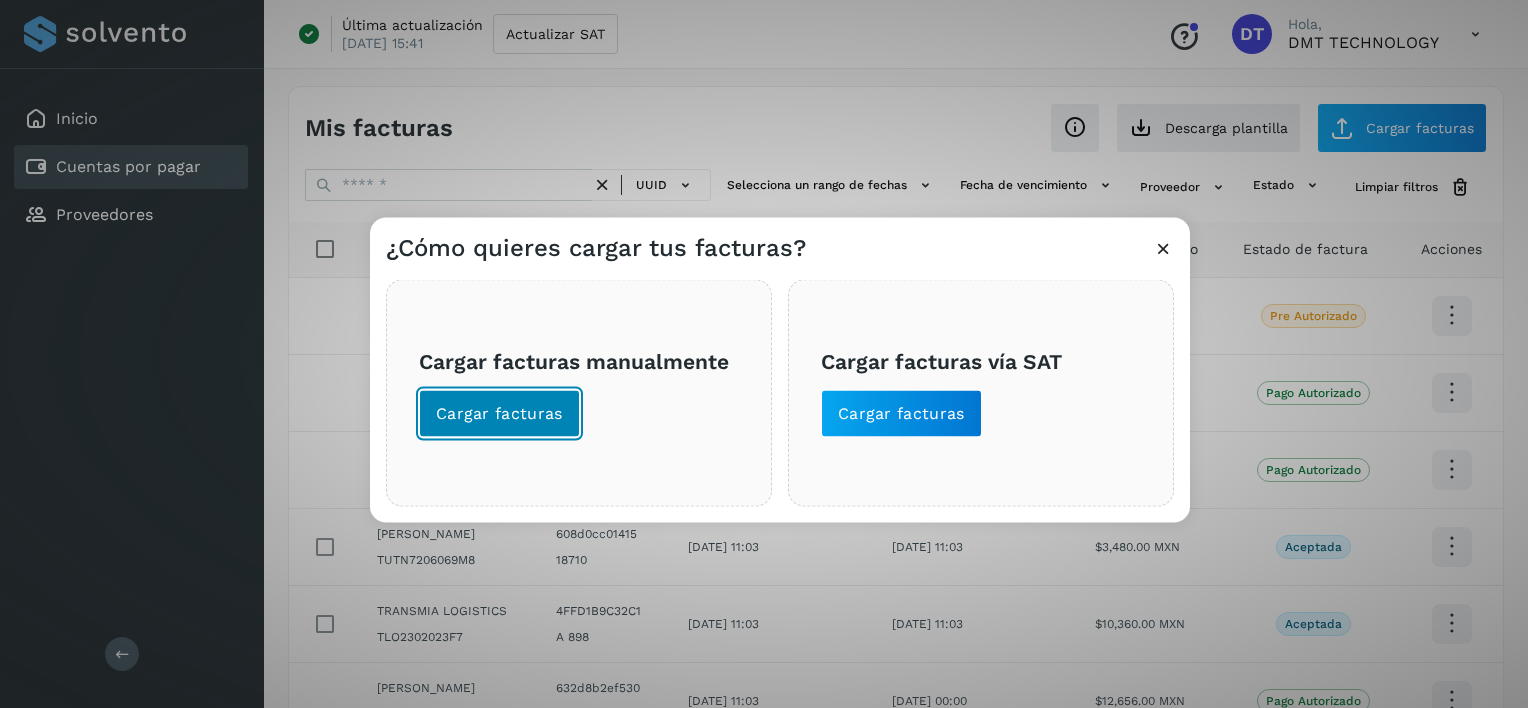 click on "Cargar facturas" at bounding box center (499, 414) 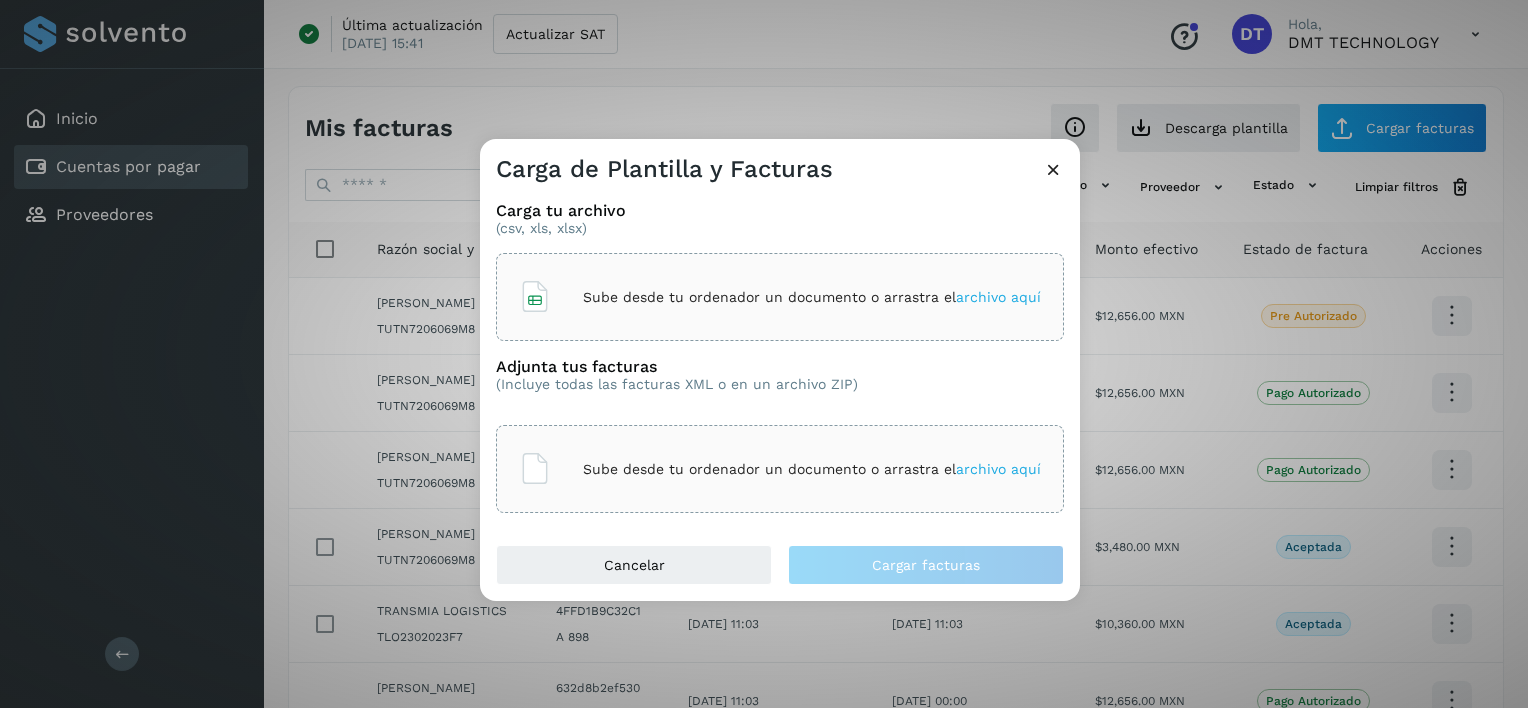 click on "Sube desde tu ordenador un documento o arrastra el  archivo aquí" 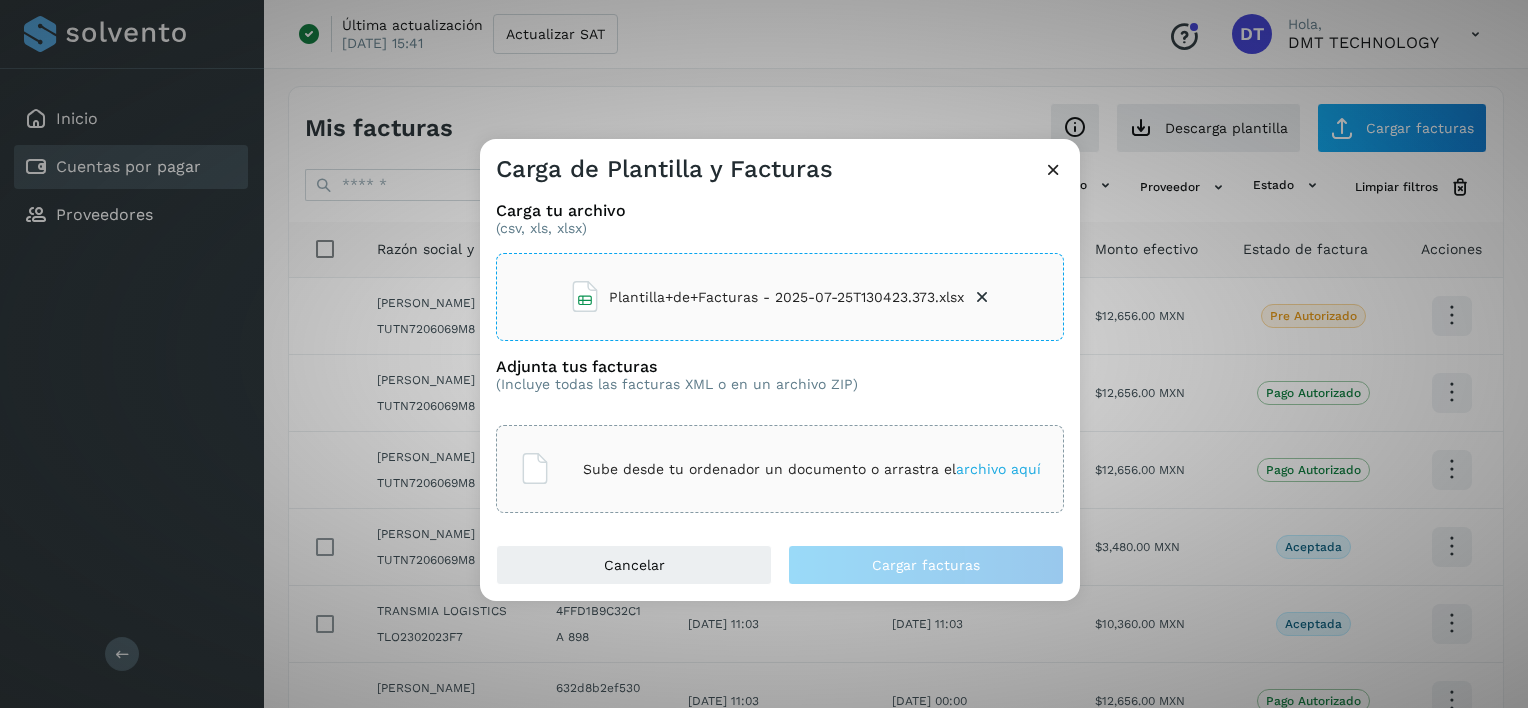 click on "Sube desde tu ordenador un documento o arrastra el  archivo aquí" 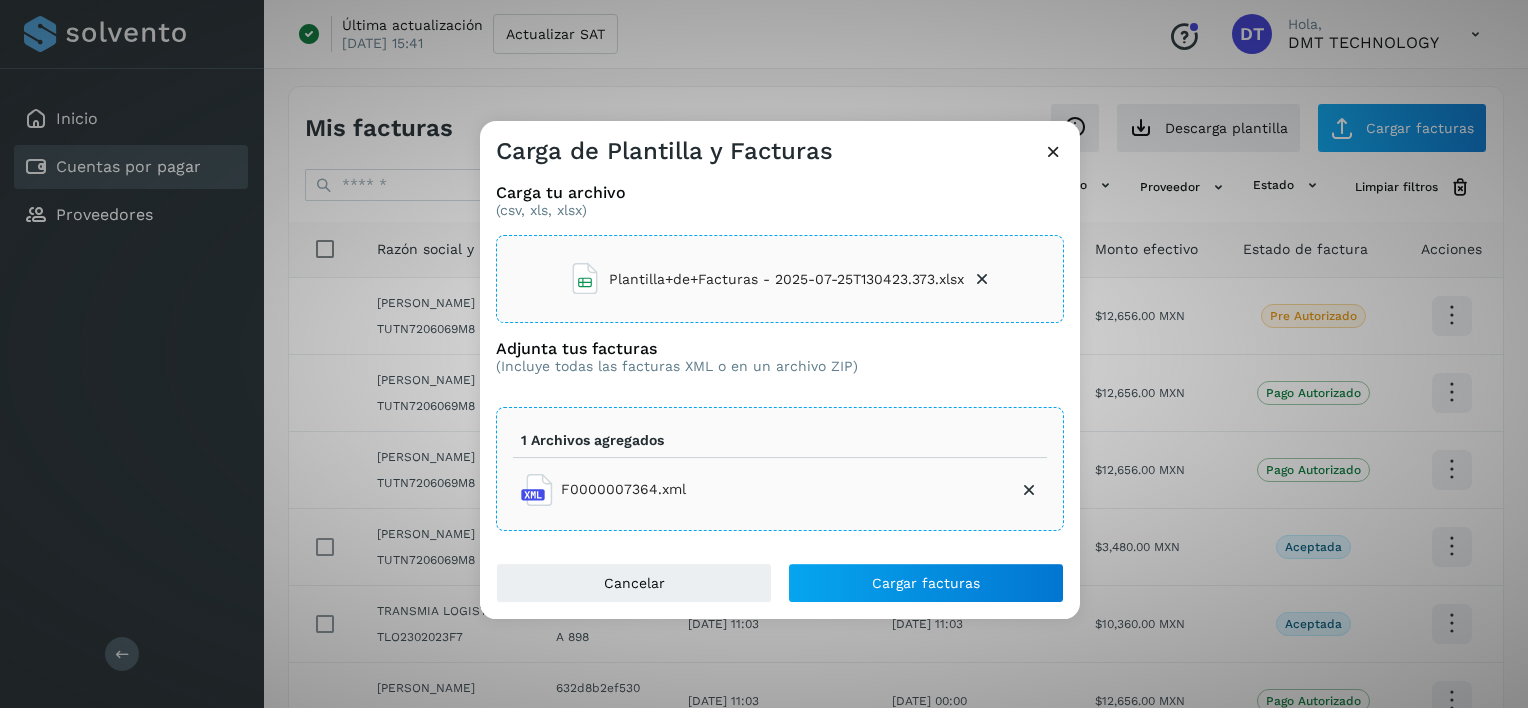 click on "F0000007364.xml" at bounding box center [603, 490] 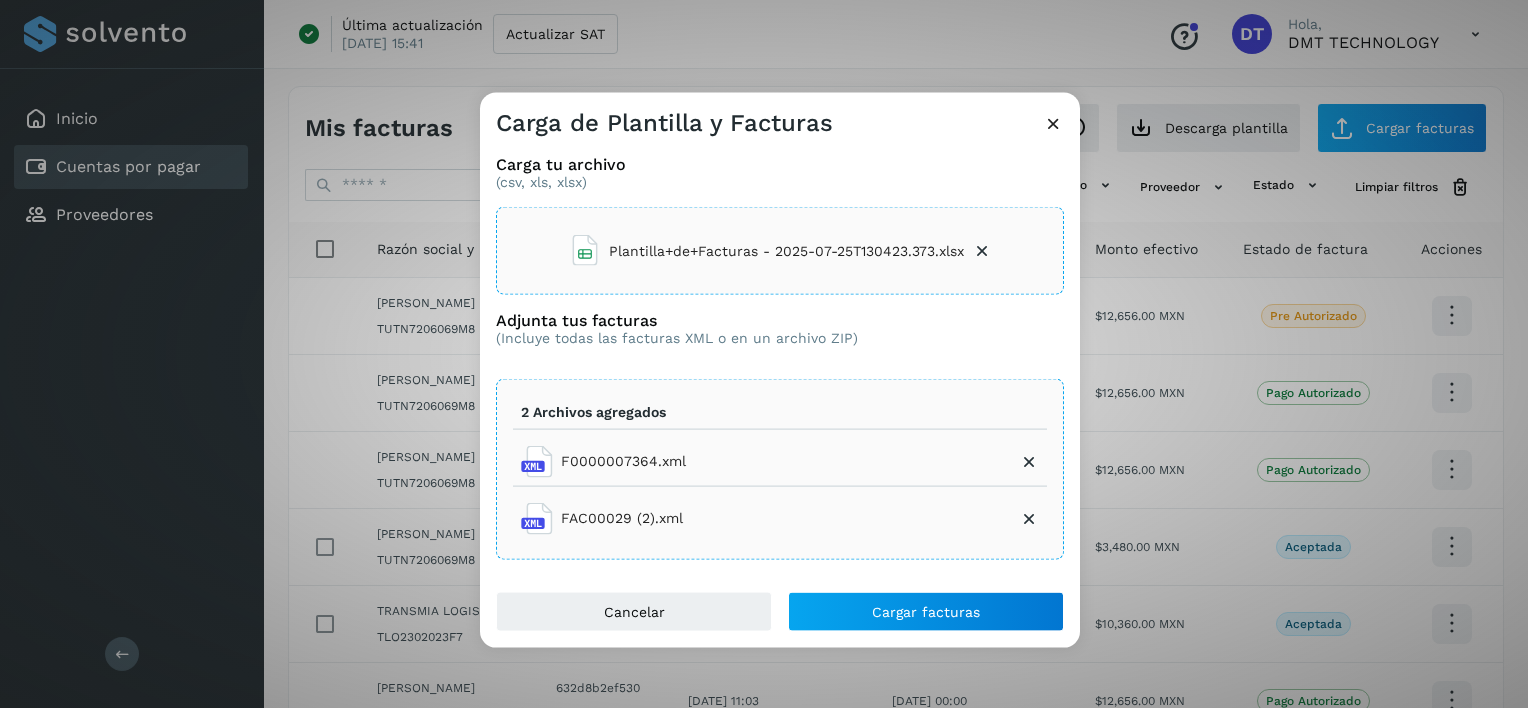 click at bounding box center (1029, 461) 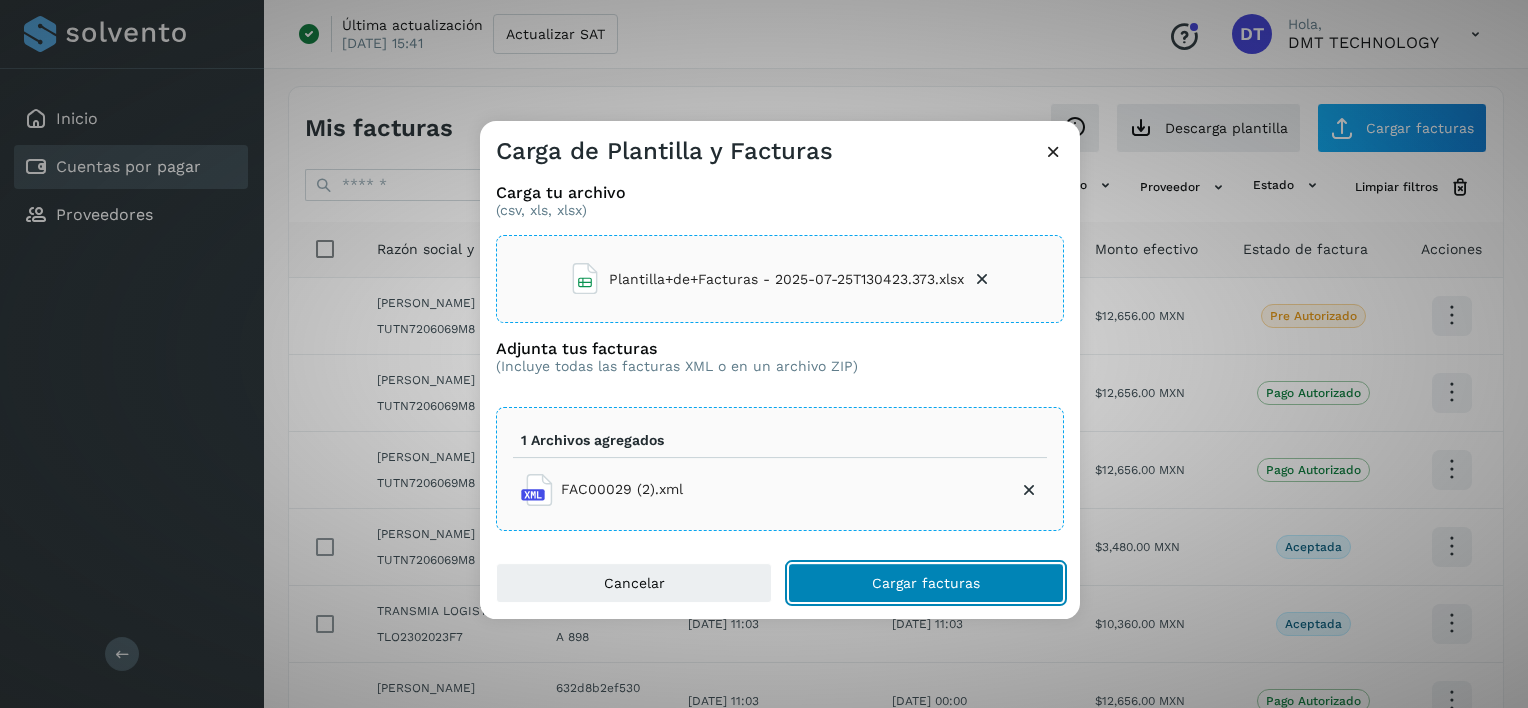 click on "Cargar facturas" 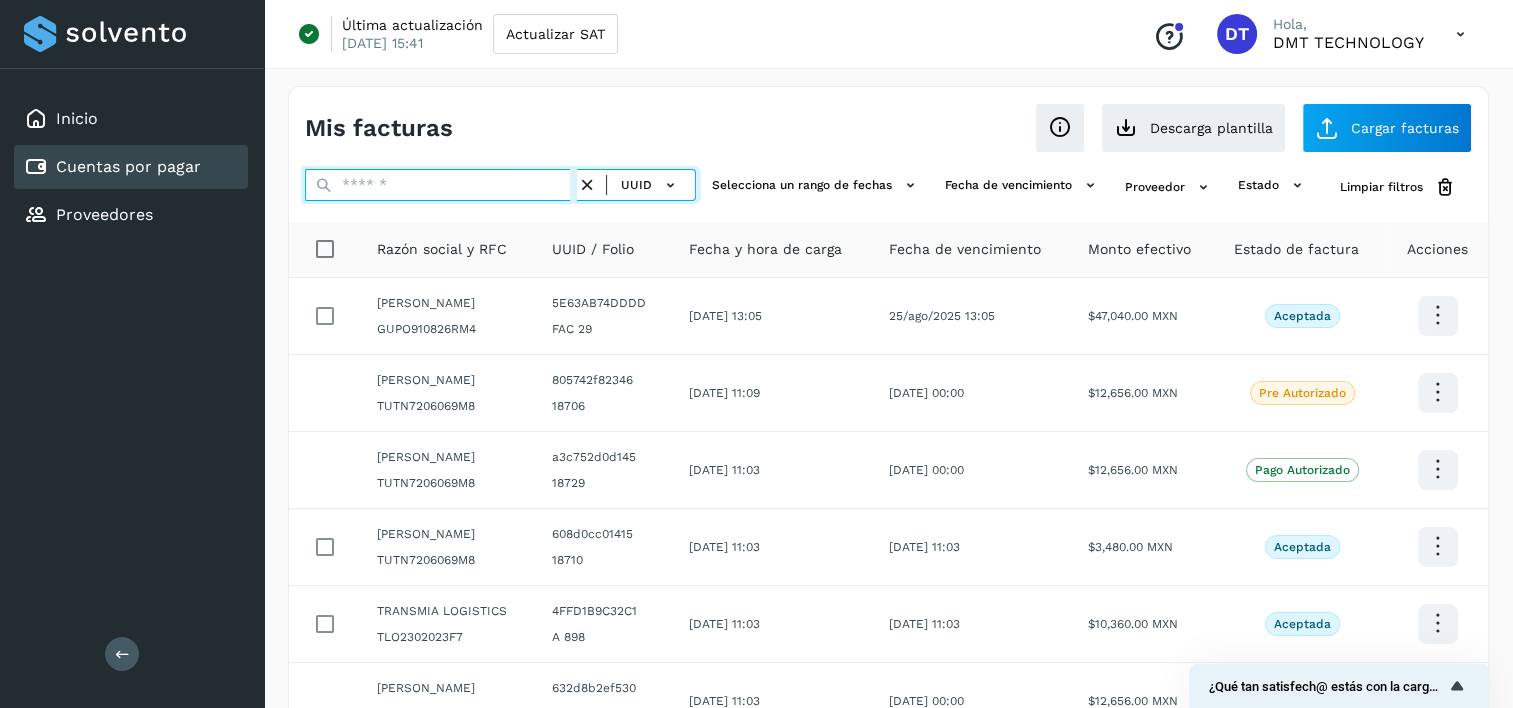 click at bounding box center (441, 185) 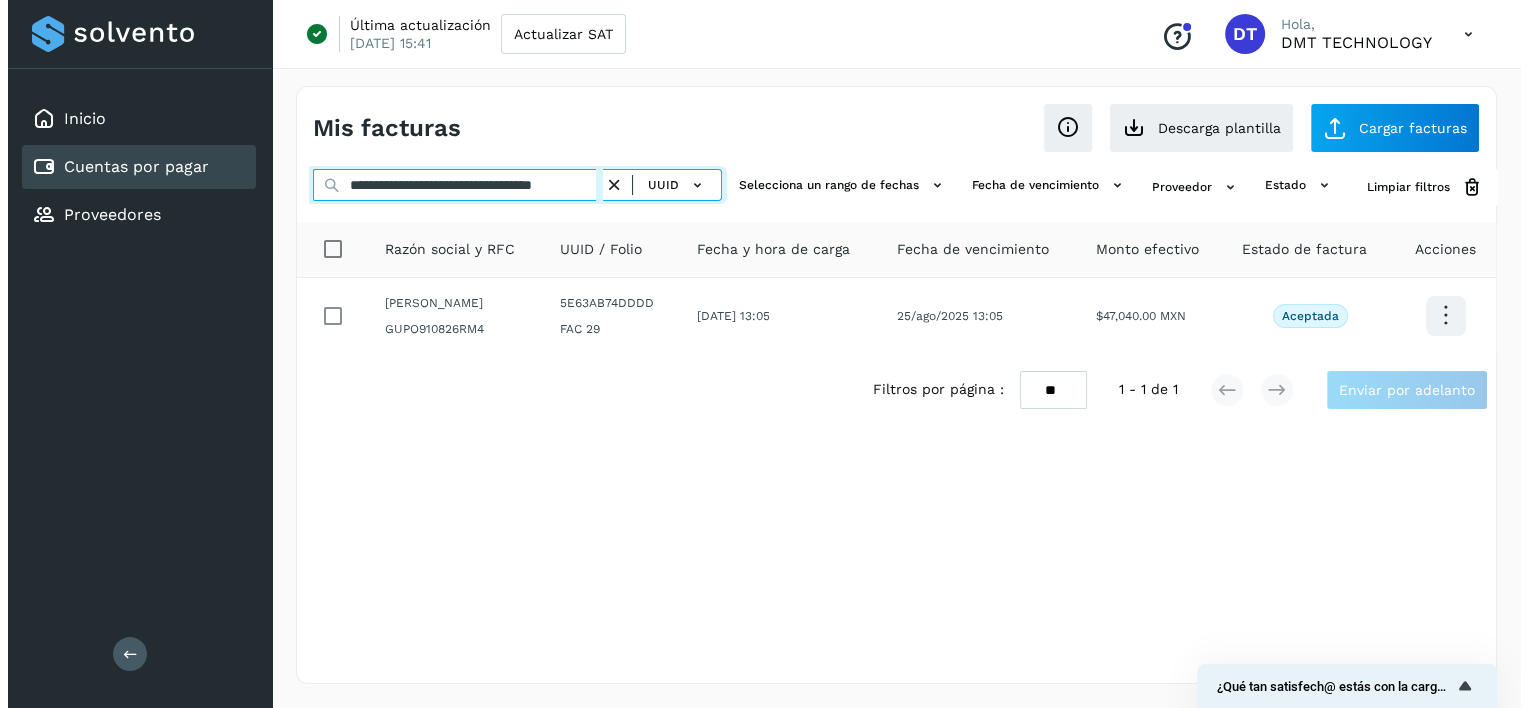 scroll, scrollTop: 0, scrollLeft: 60, axis: horizontal 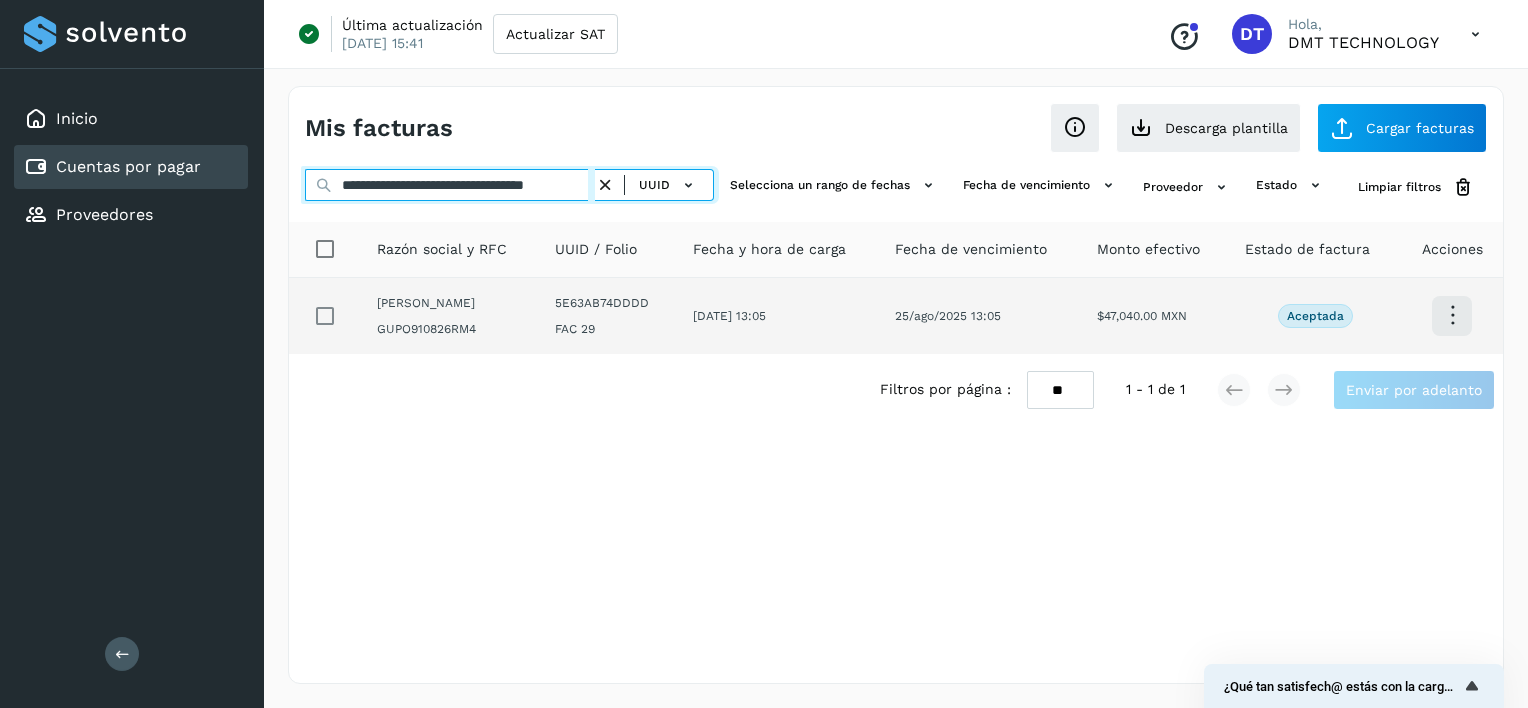 type on "**********" 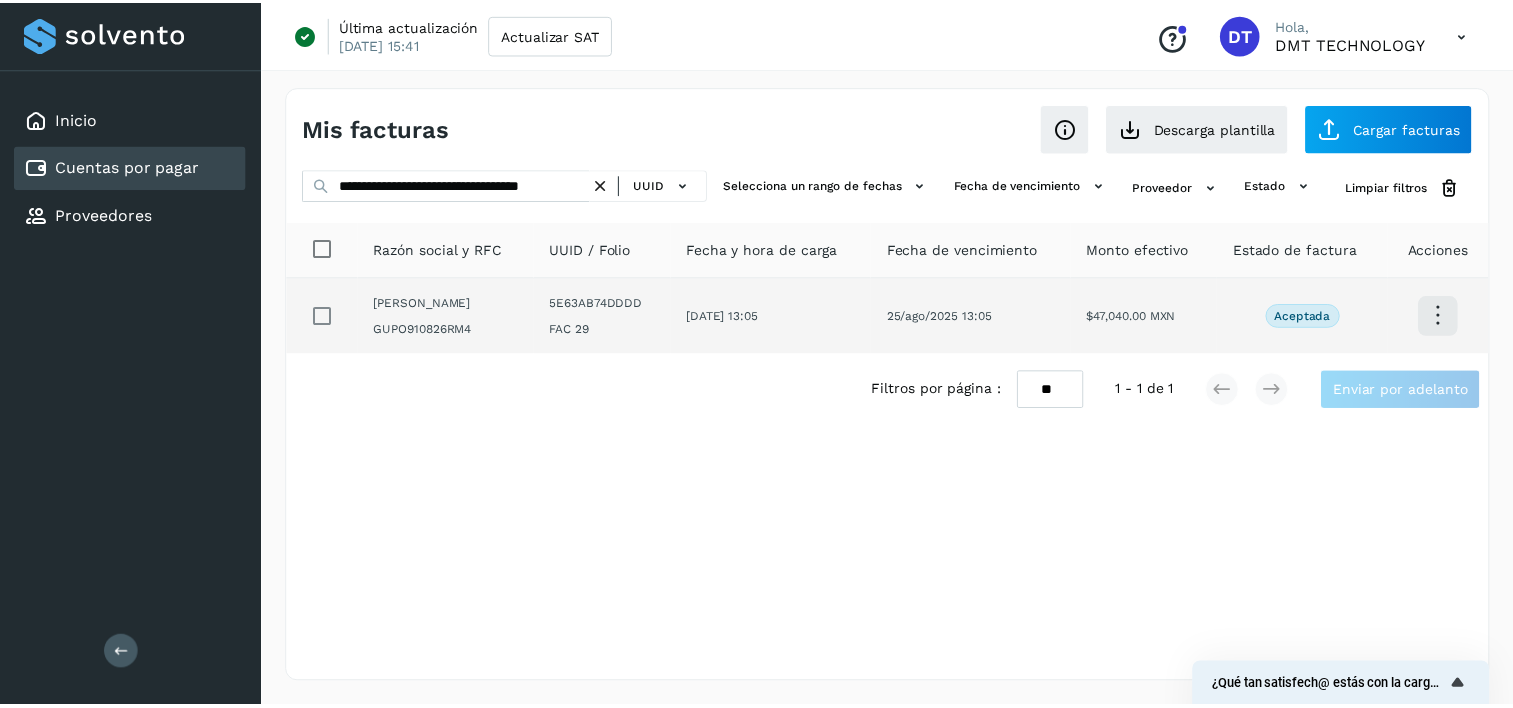 scroll, scrollTop: 0, scrollLeft: 0, axis: both 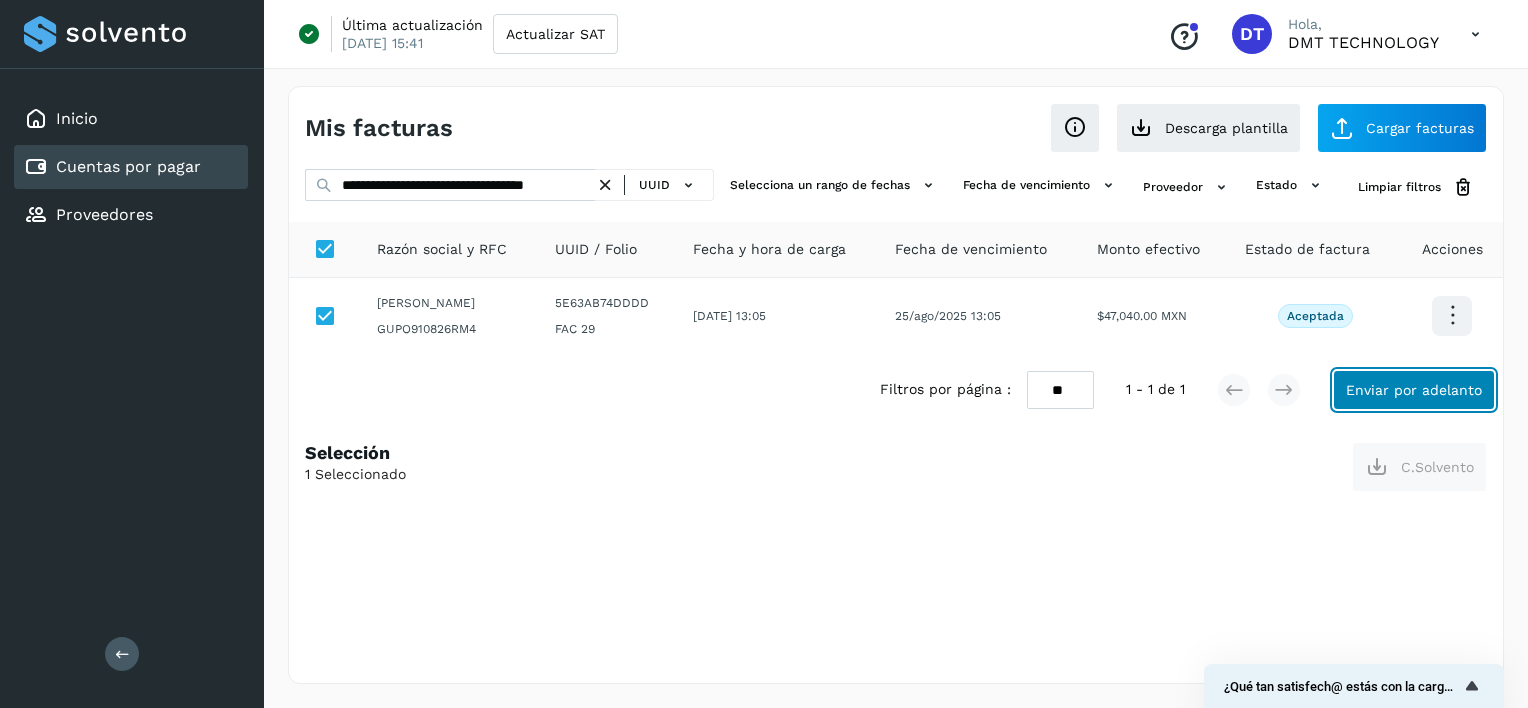 click on "Enviar por adelanto" 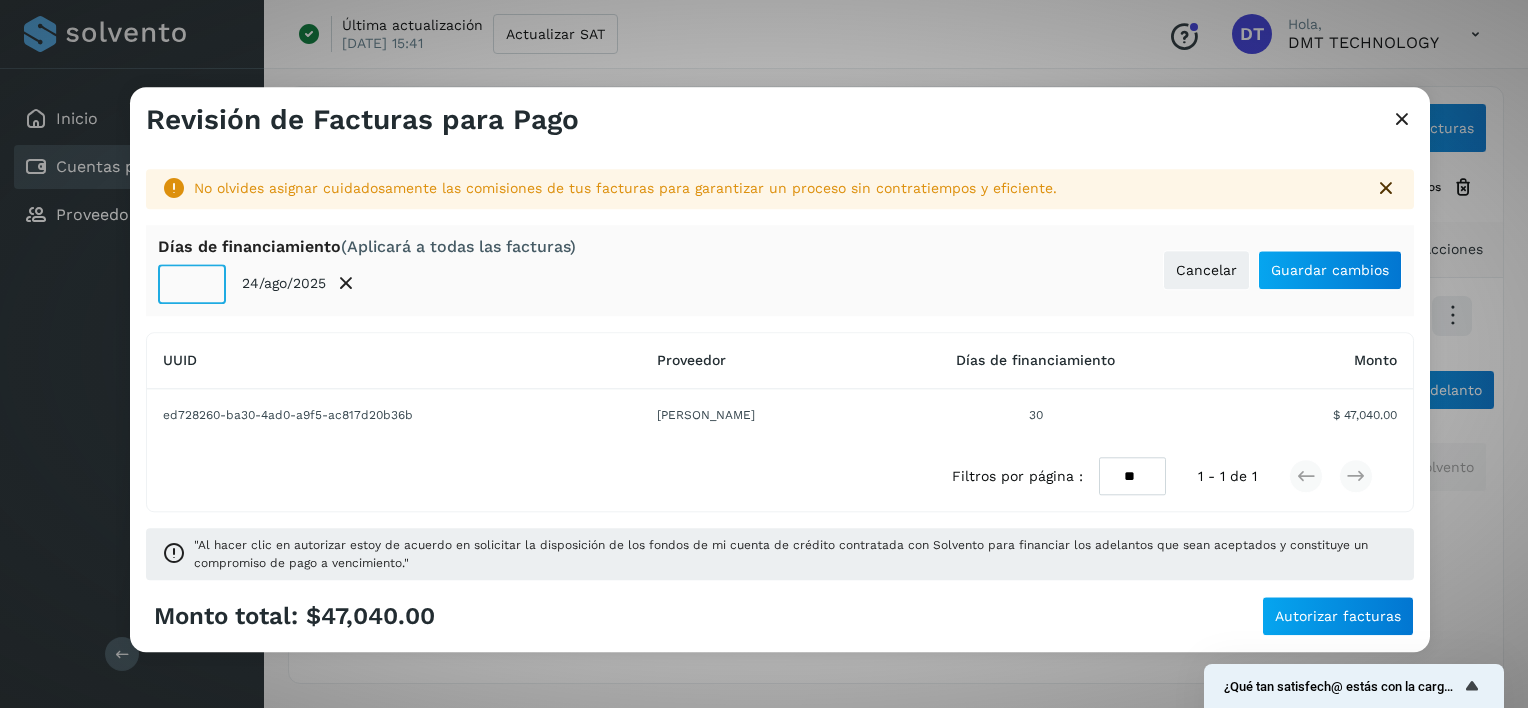 click on "**" 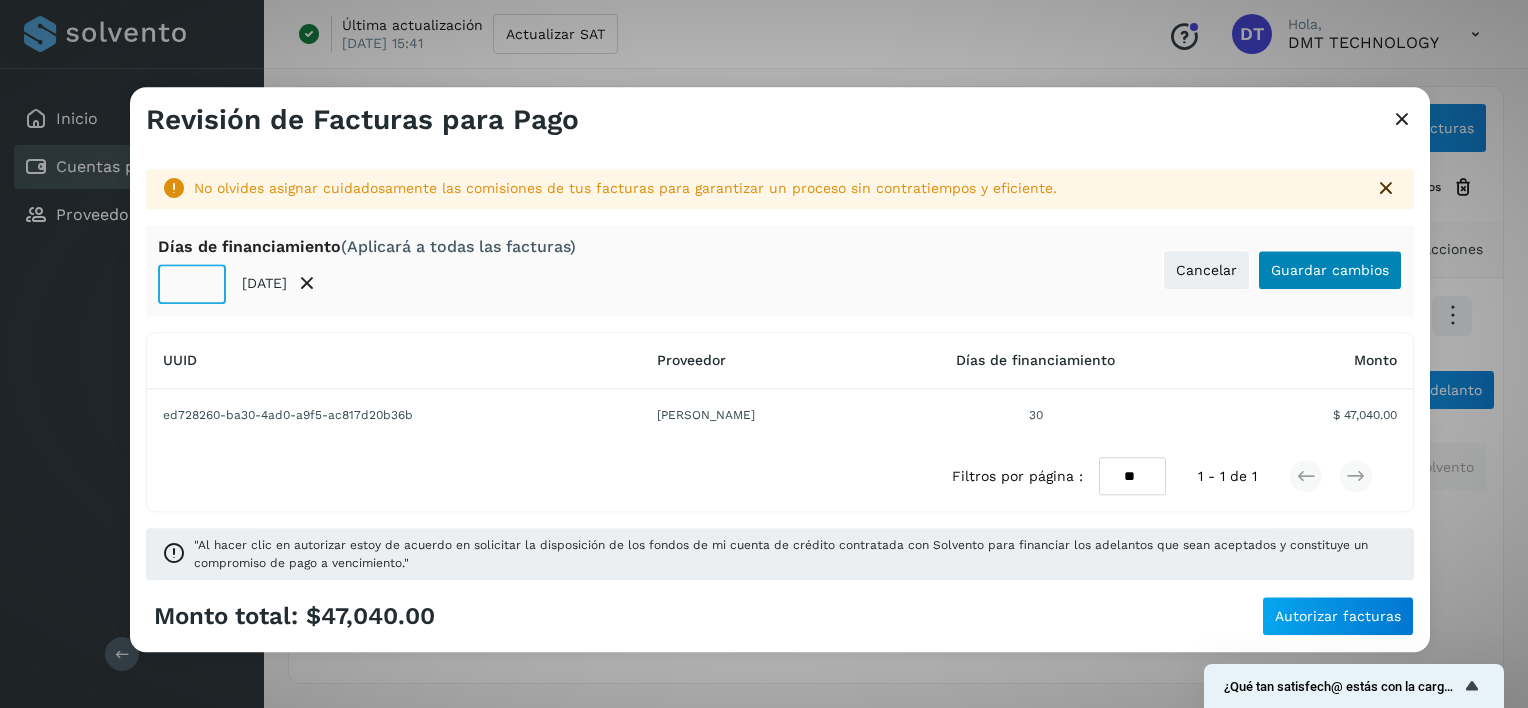 type on "**" 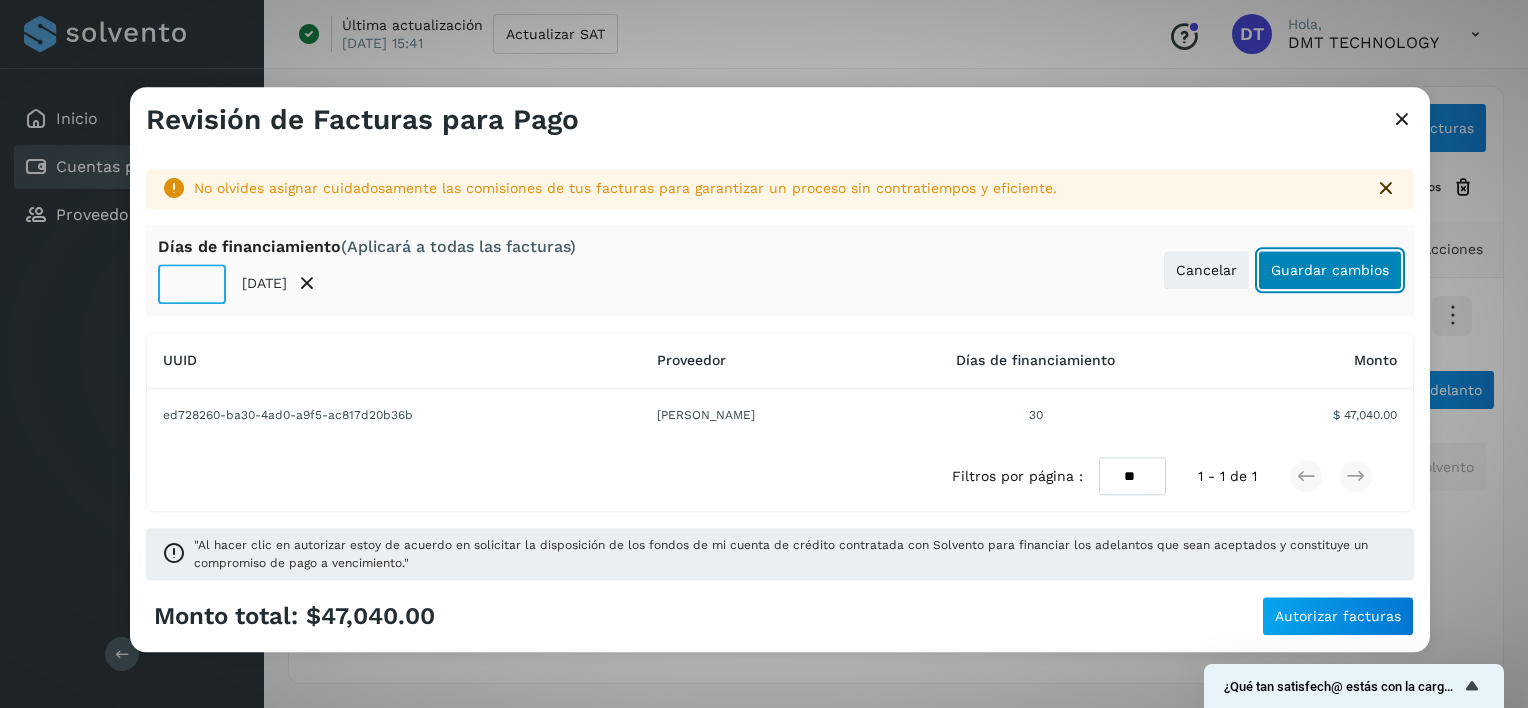 click on "Guardar cambios" 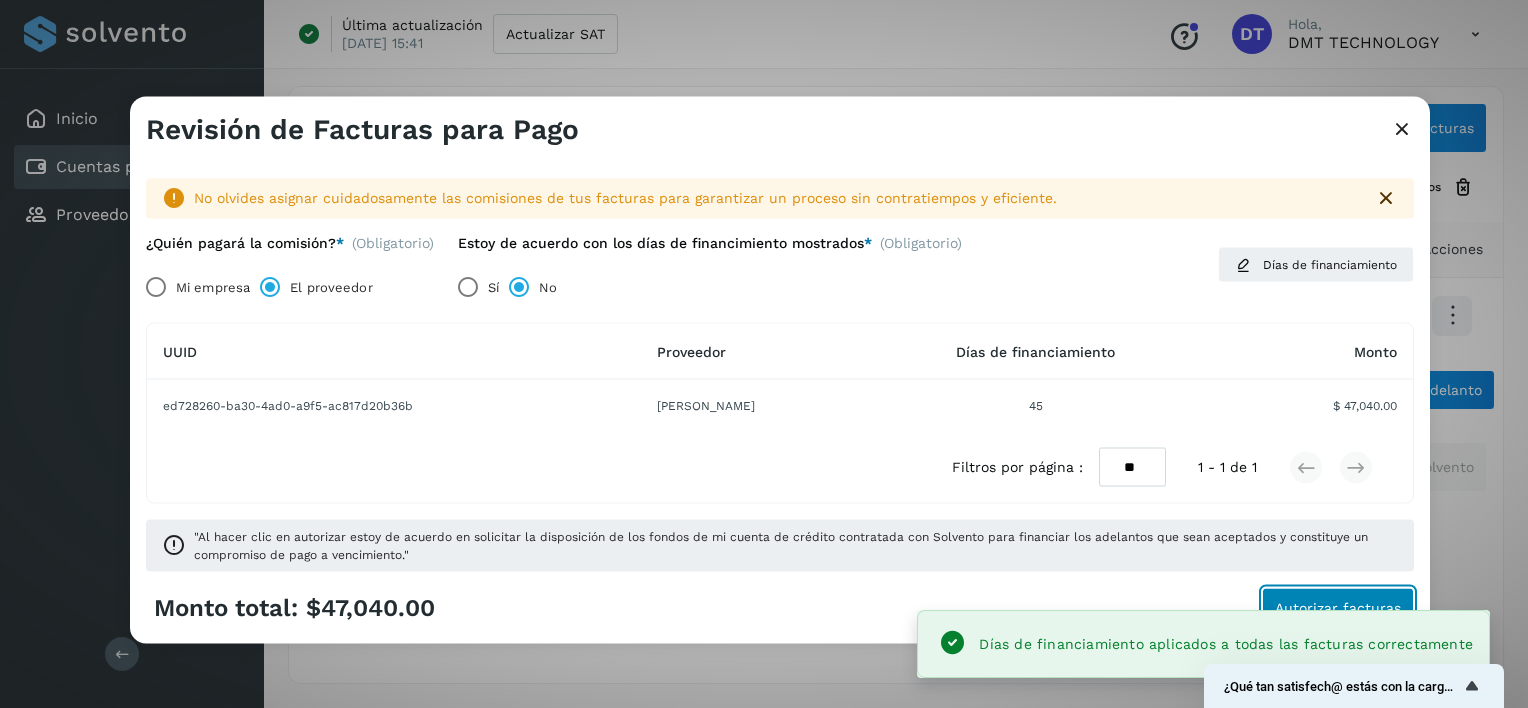 click on "Autorizar facturas" 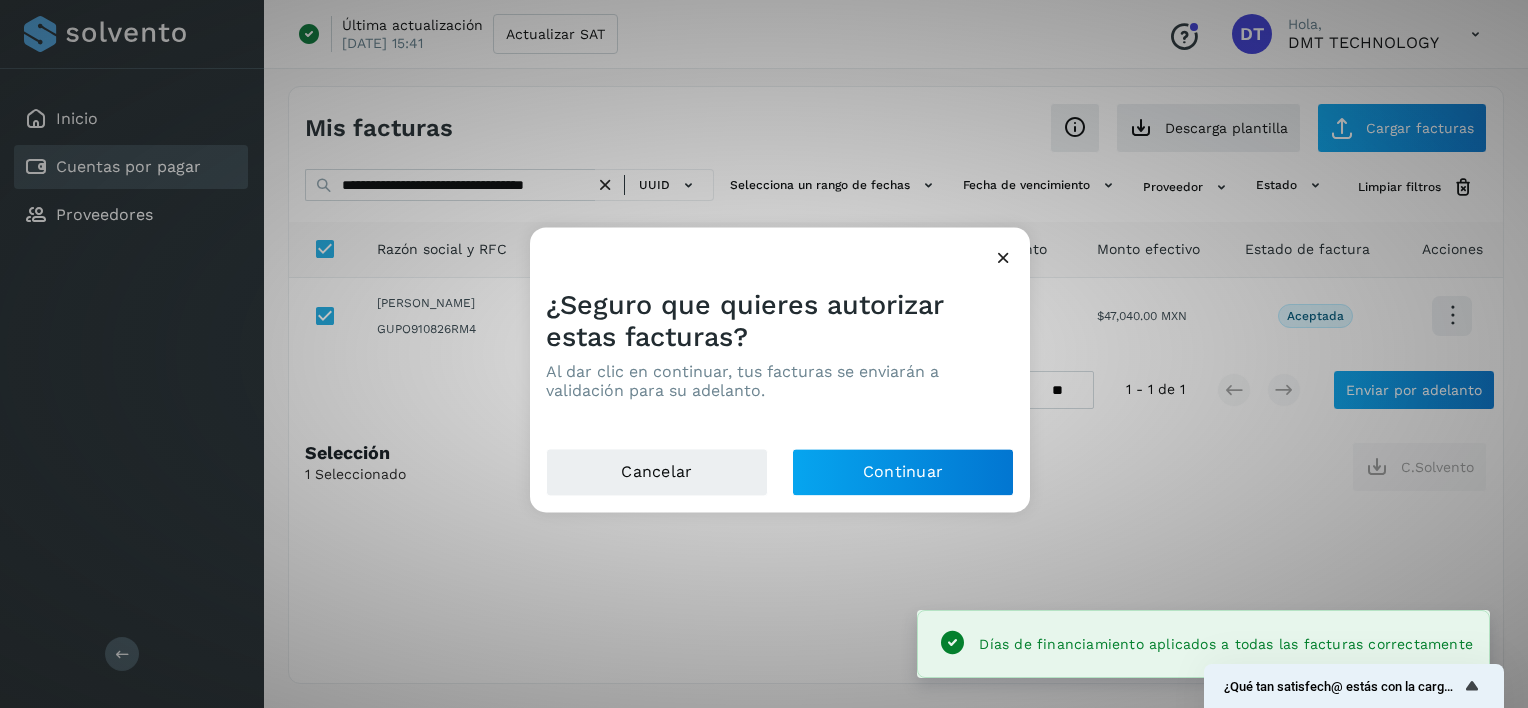 click on "Cancelar Continuar" at bounding box center (780, 481) 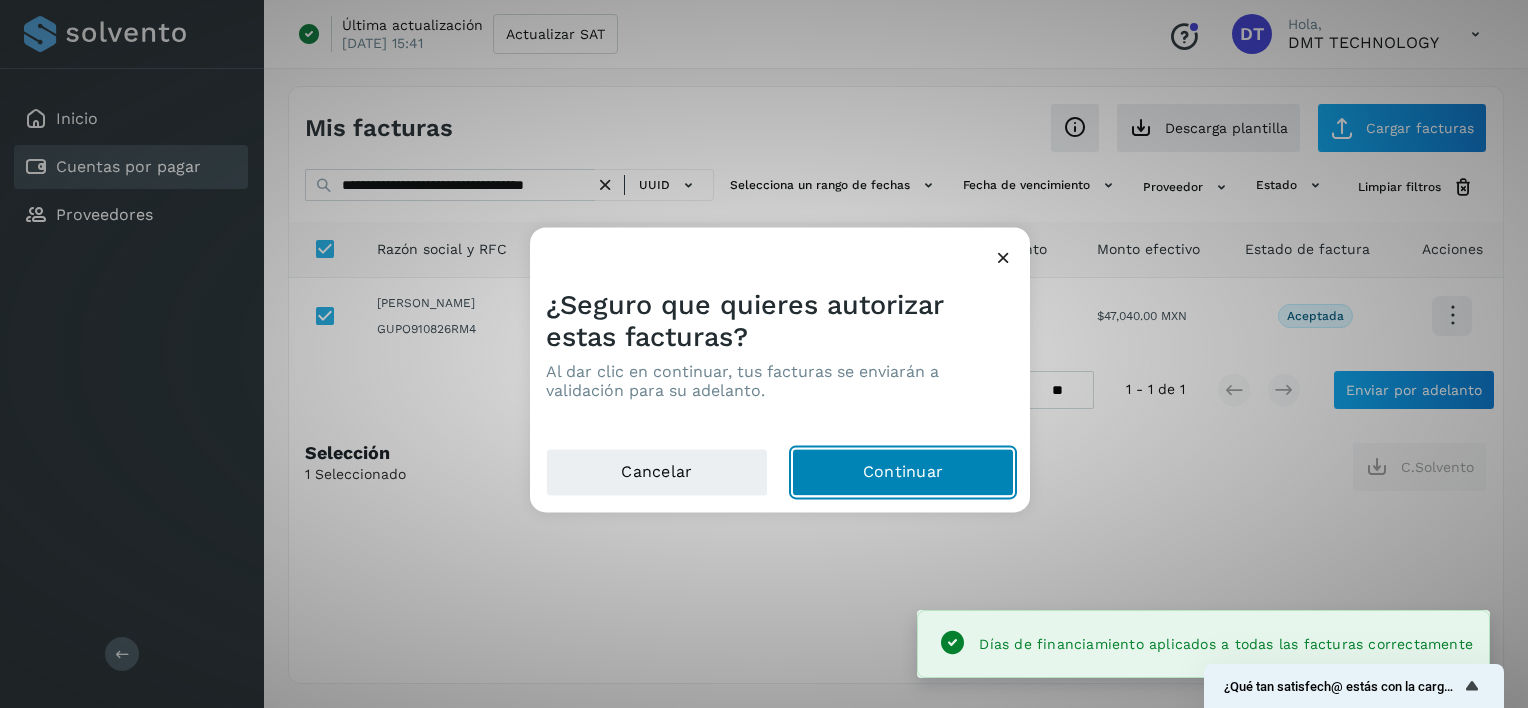 click on "Continuar" 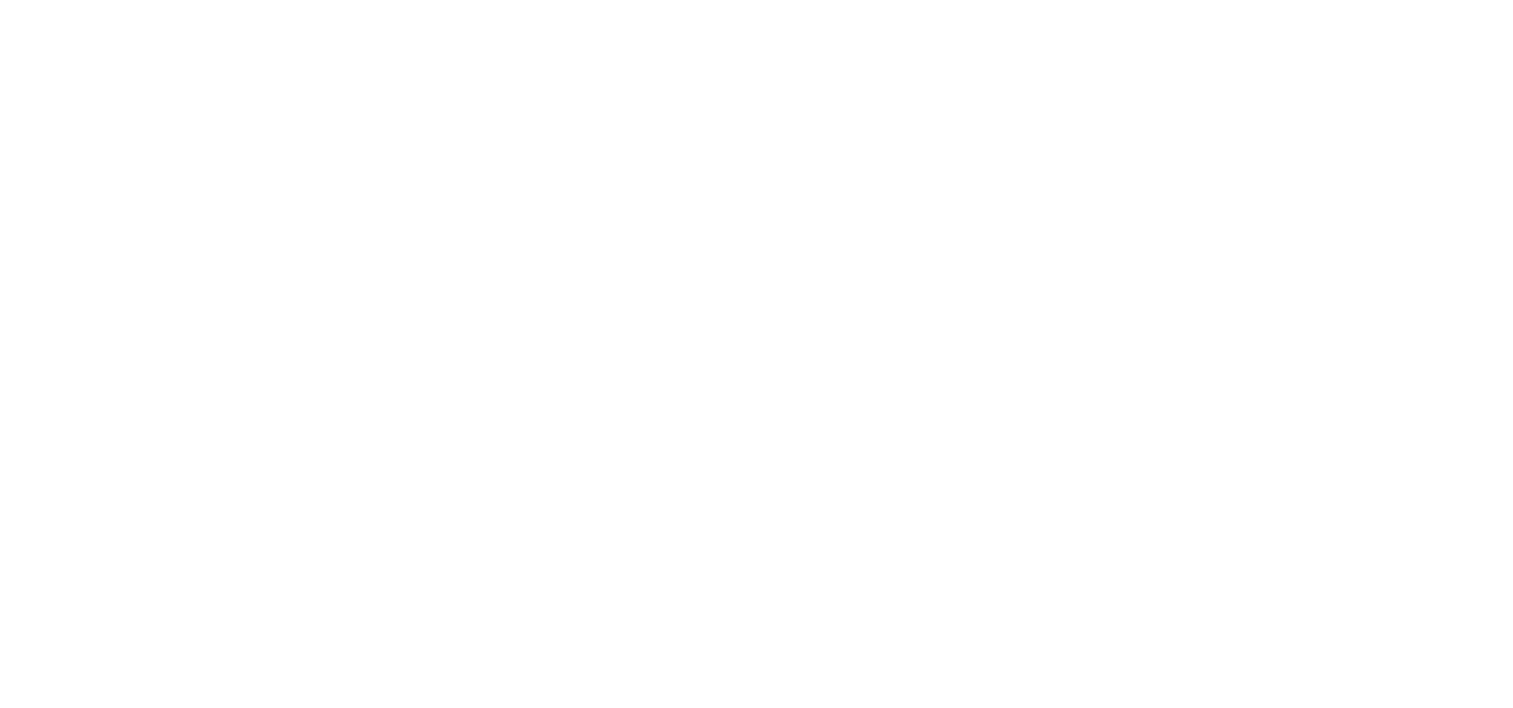 scroll, scrollTop: 0, scrollLeft: 0, axis: both 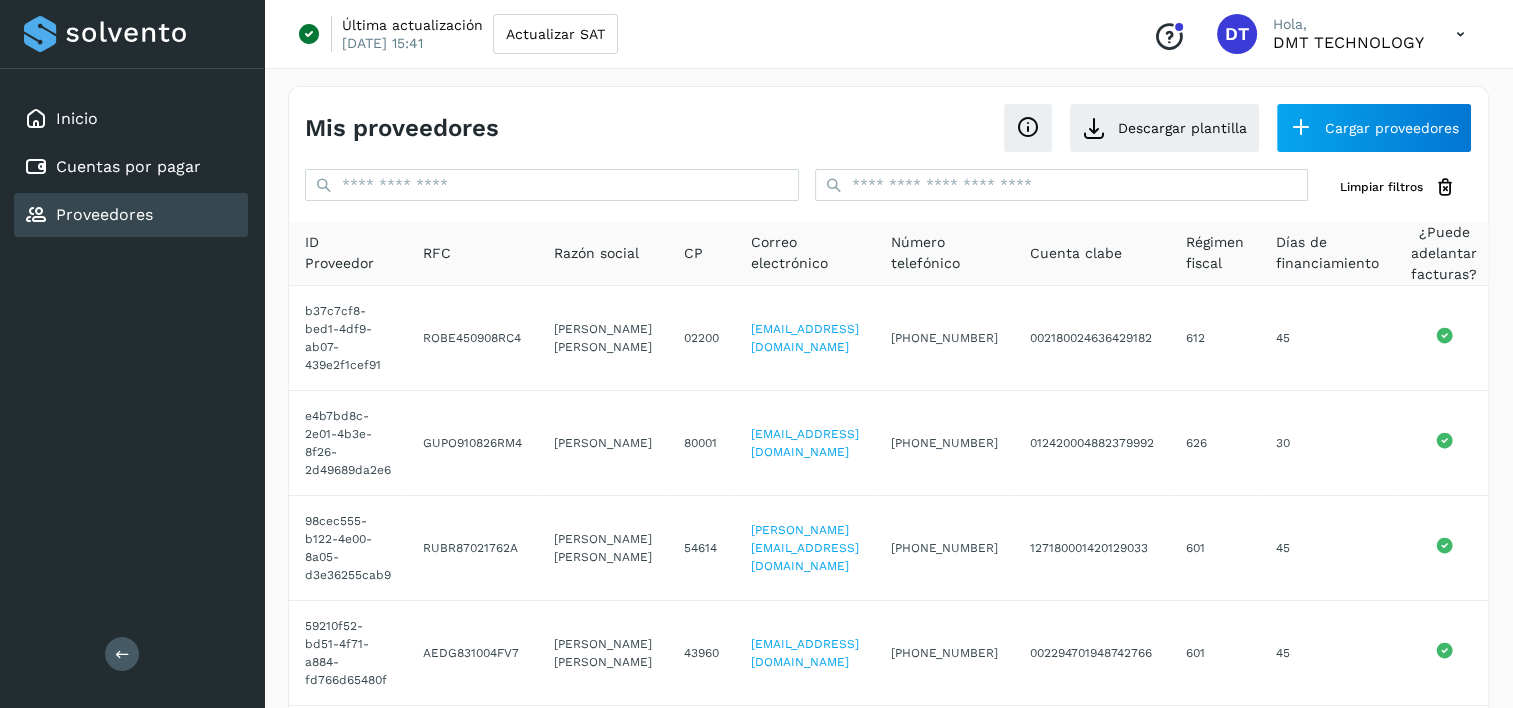click on "Proveedores" 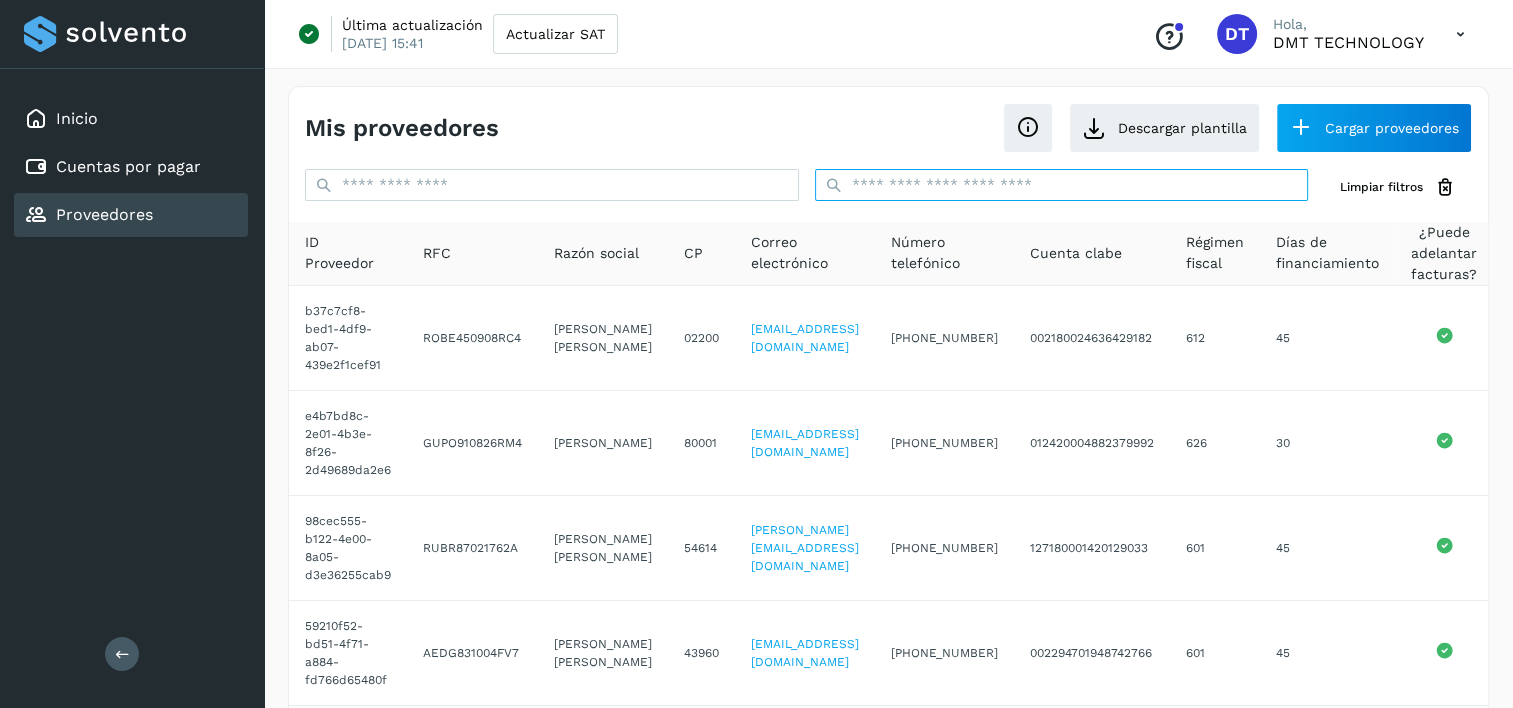 click at bounding box center (1062, 185) 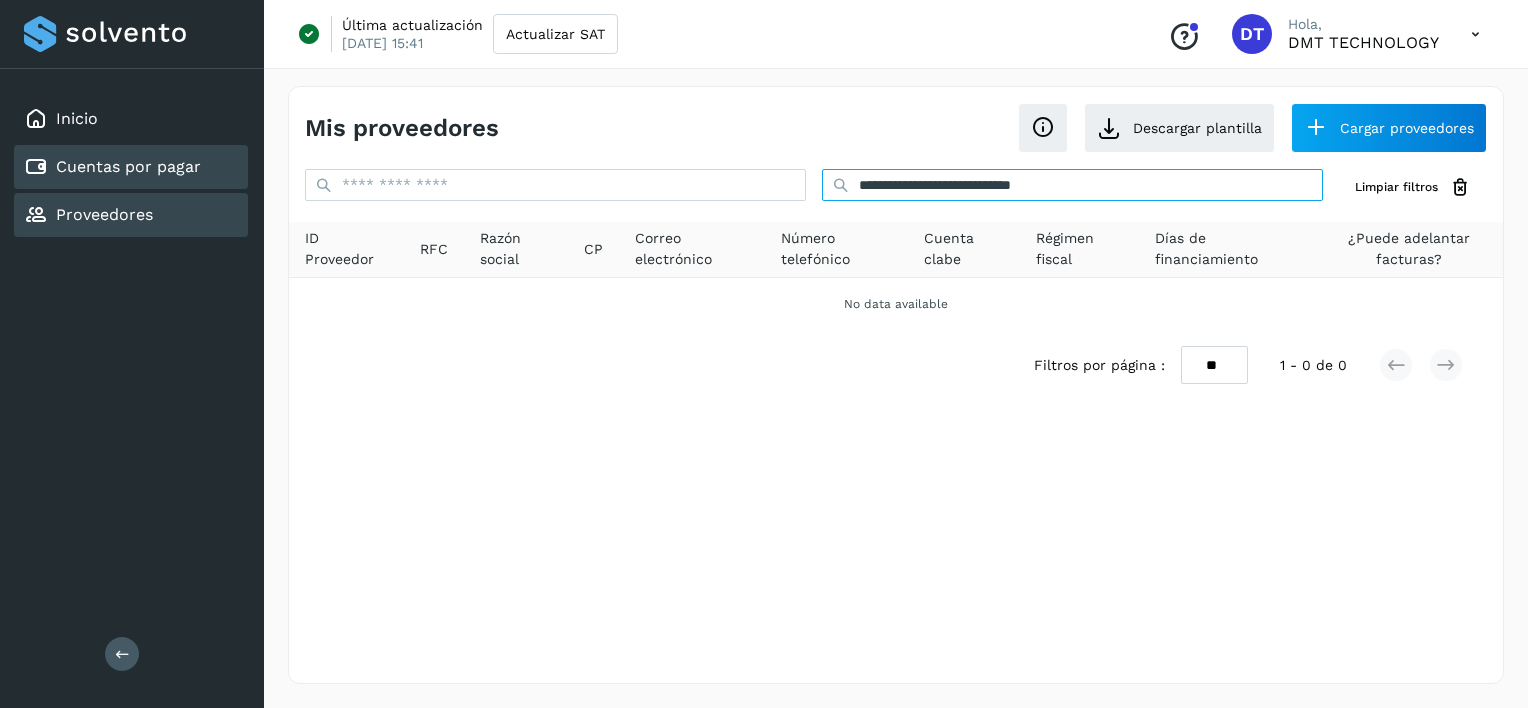 type on "**********" 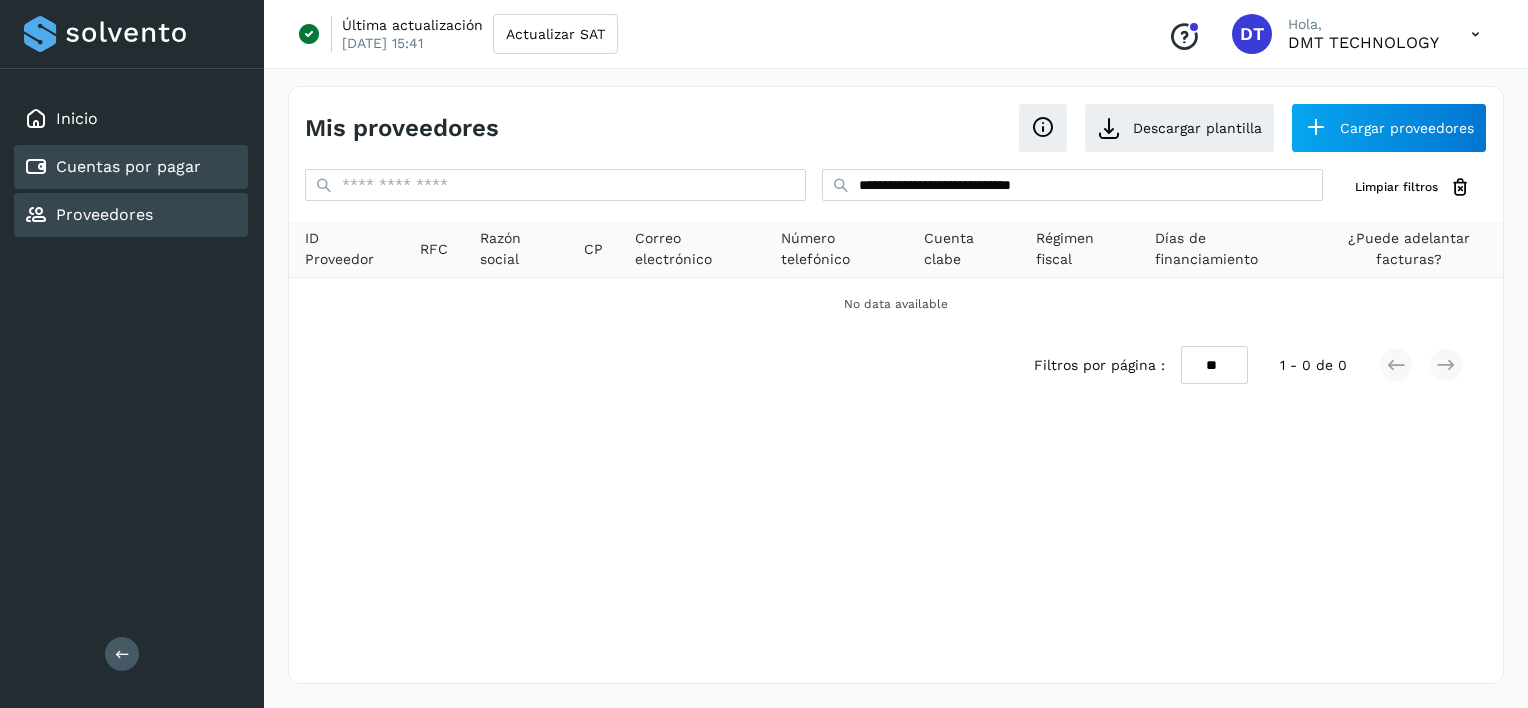 click on "Cuentas por pagar" at bounding box center [128, 166] 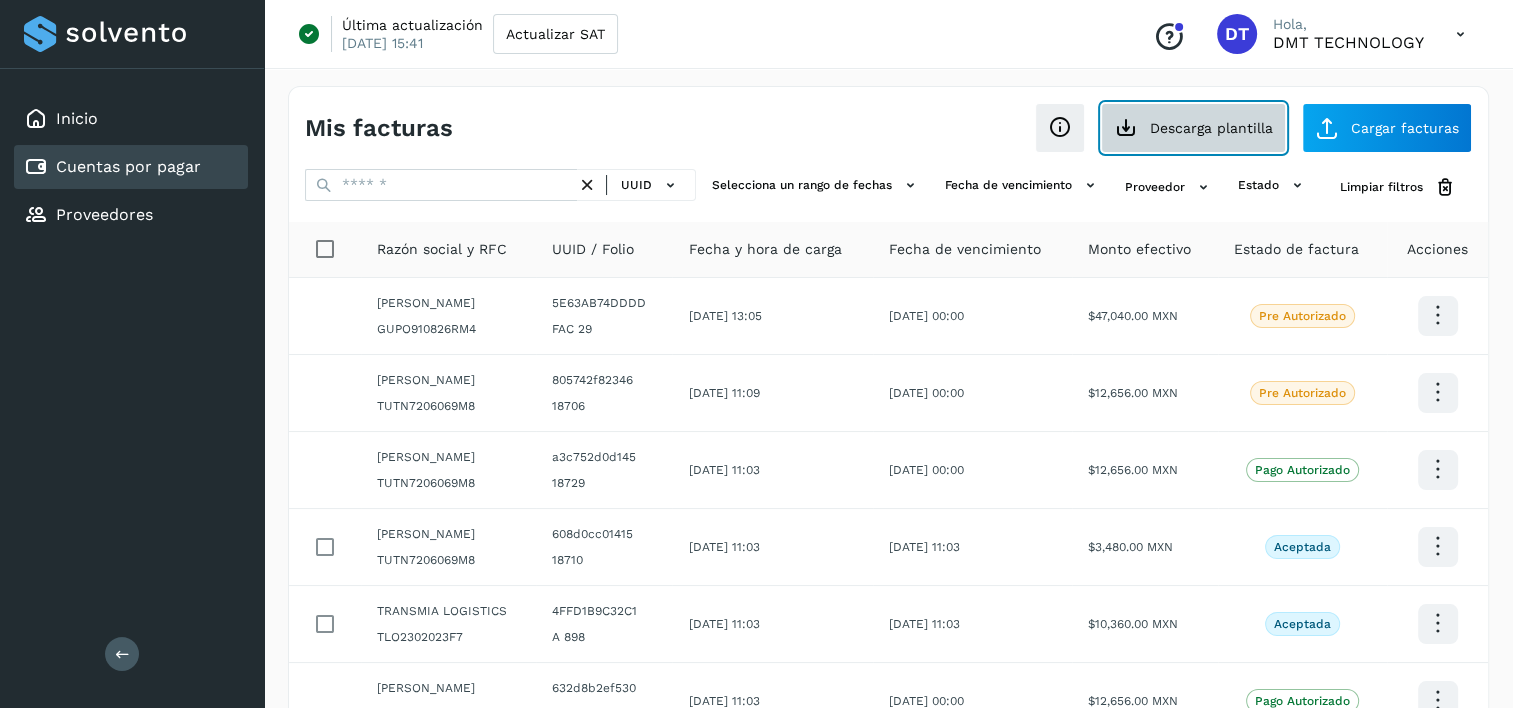 click on "Descarga plantilla" at bounding box center (1193, 128) 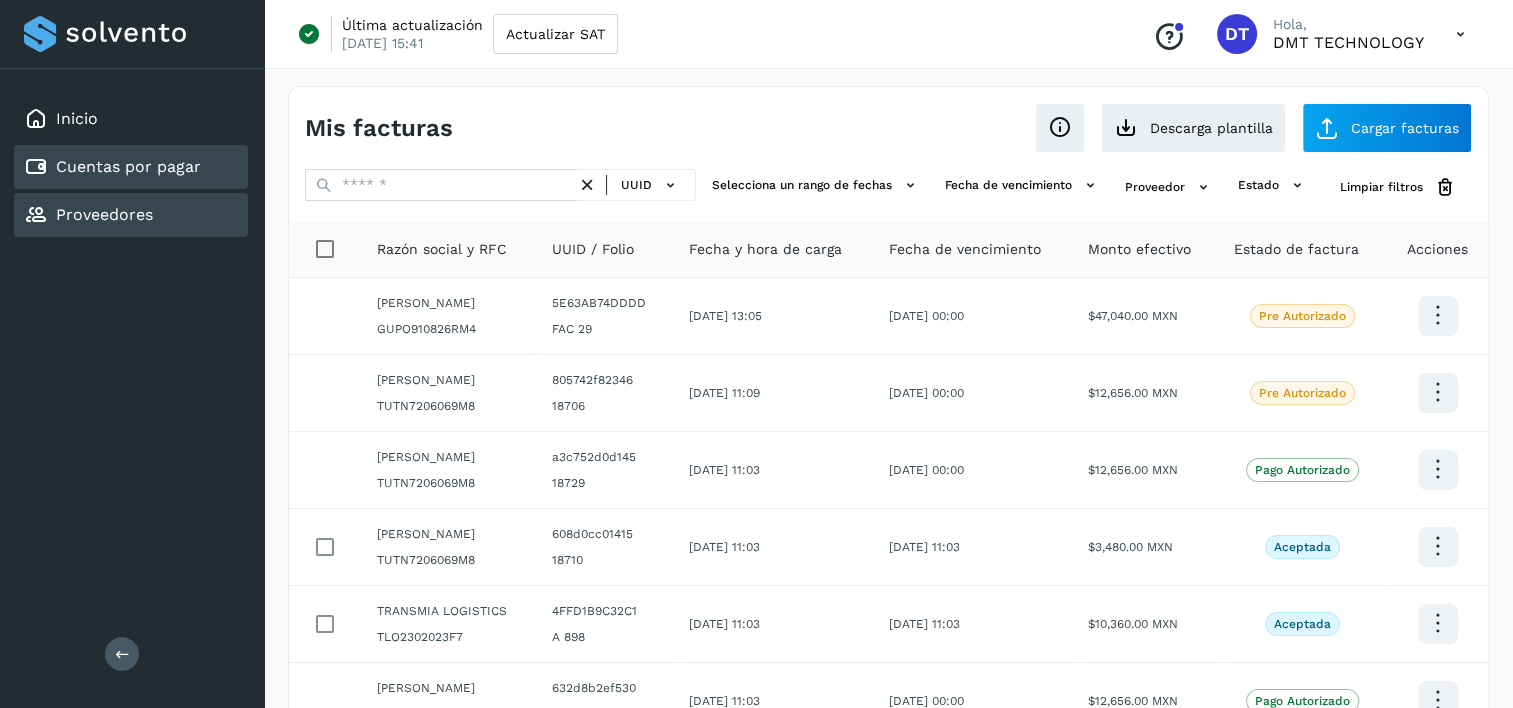 click on "Proveedores" at bounding box center (104, 214) 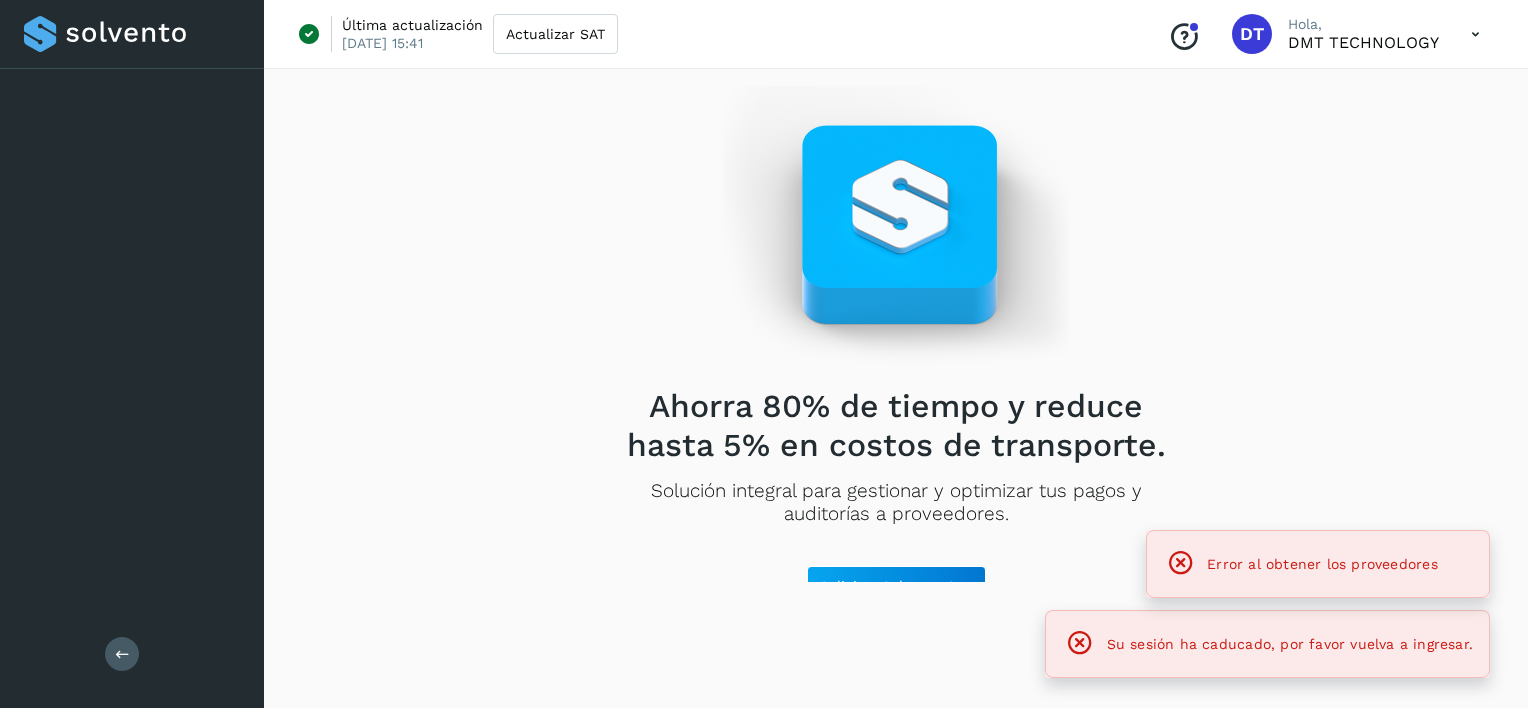 click on "Ahorra 80% de tiempo y reduce hasta 5% en costos de transporte. Solución integral para gestionar y optimizar tus pagos y auditorías a proveedores. Solicitar Solvento One" at bounding box center [896, 333] 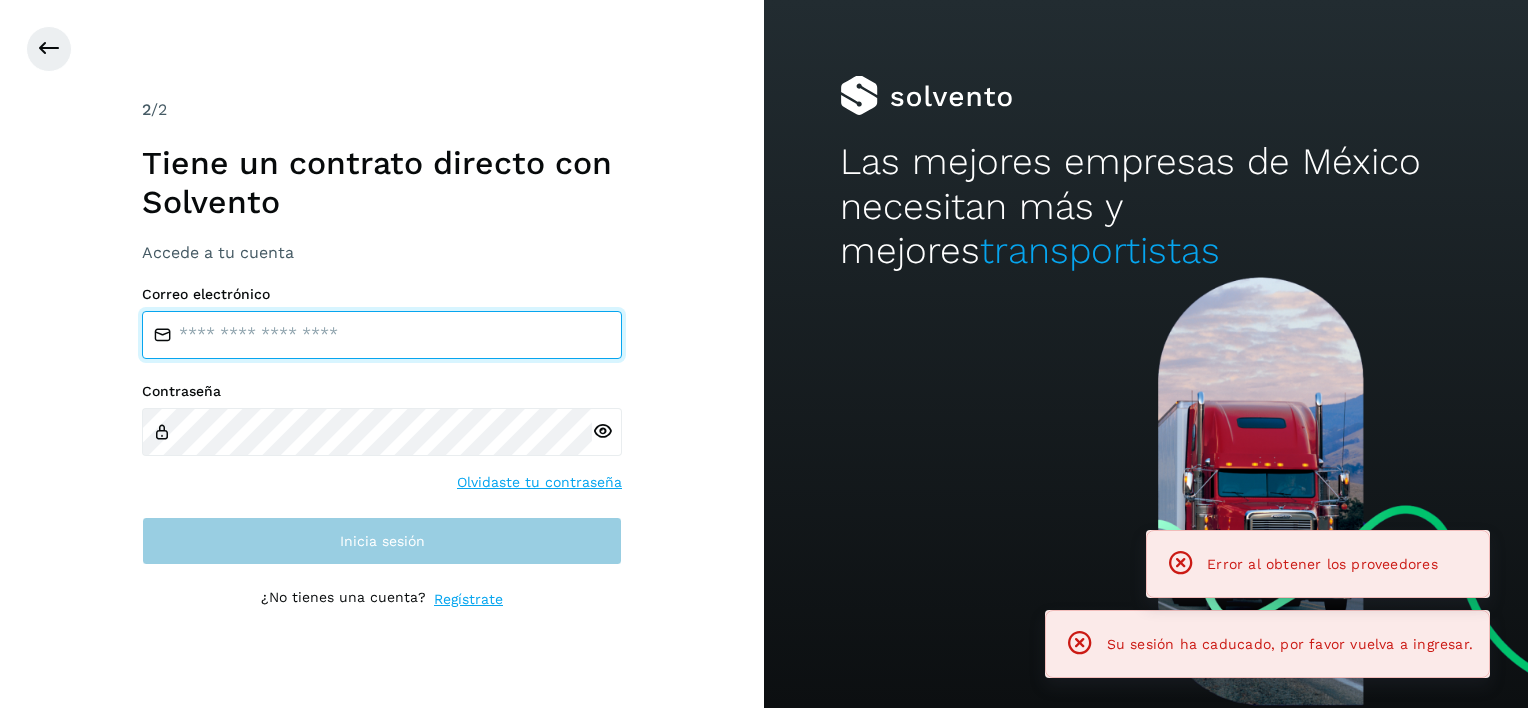 type on "**********" 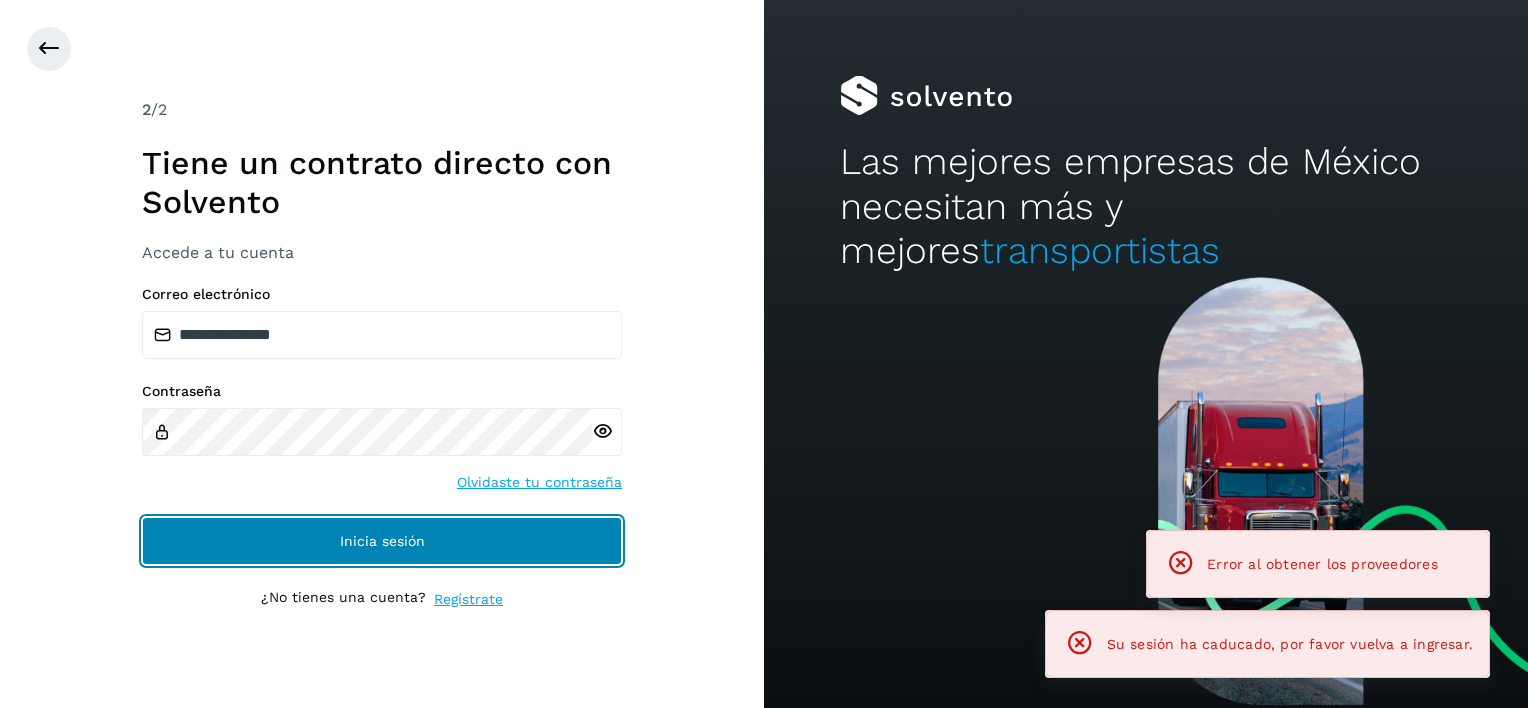 click on "Inicia sesión" at bounding box center (382, 541) 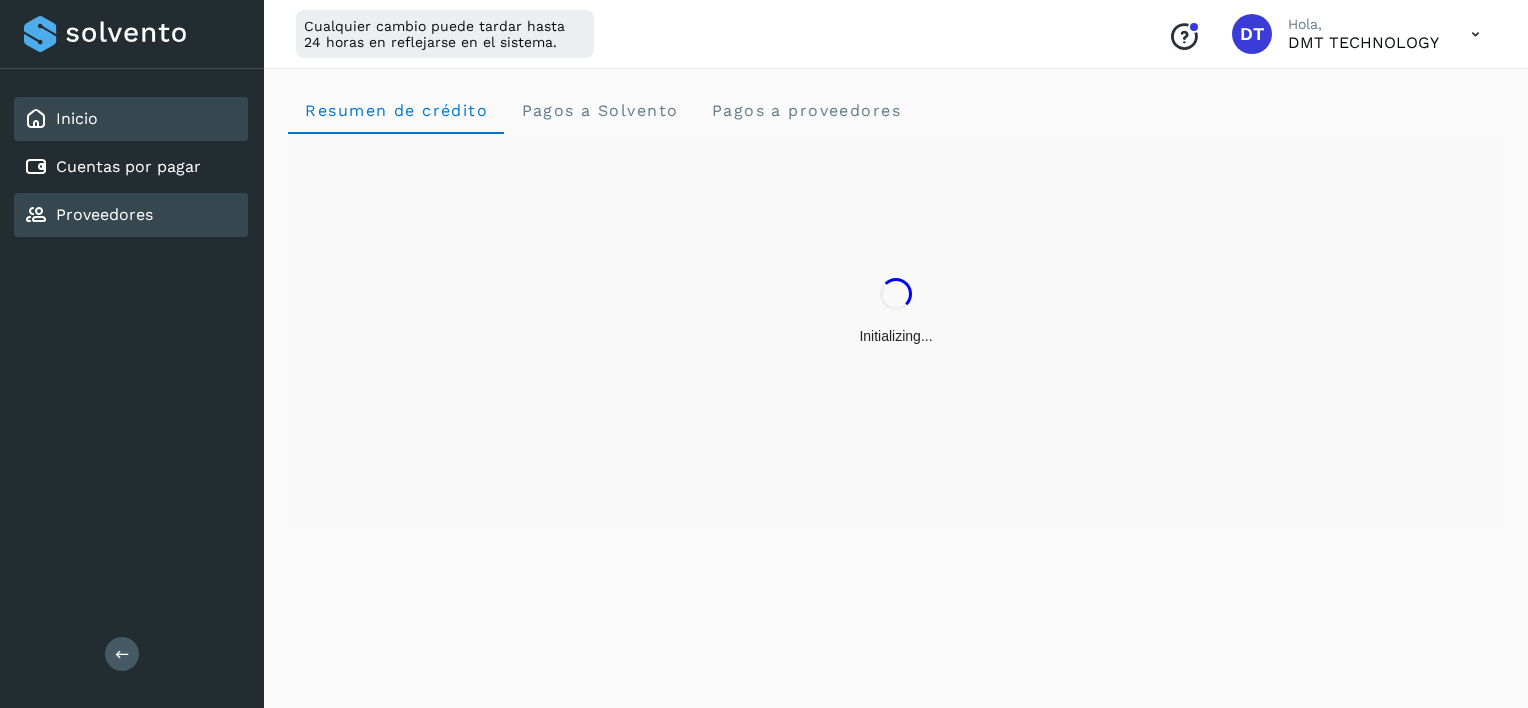 click on "Proveedores" 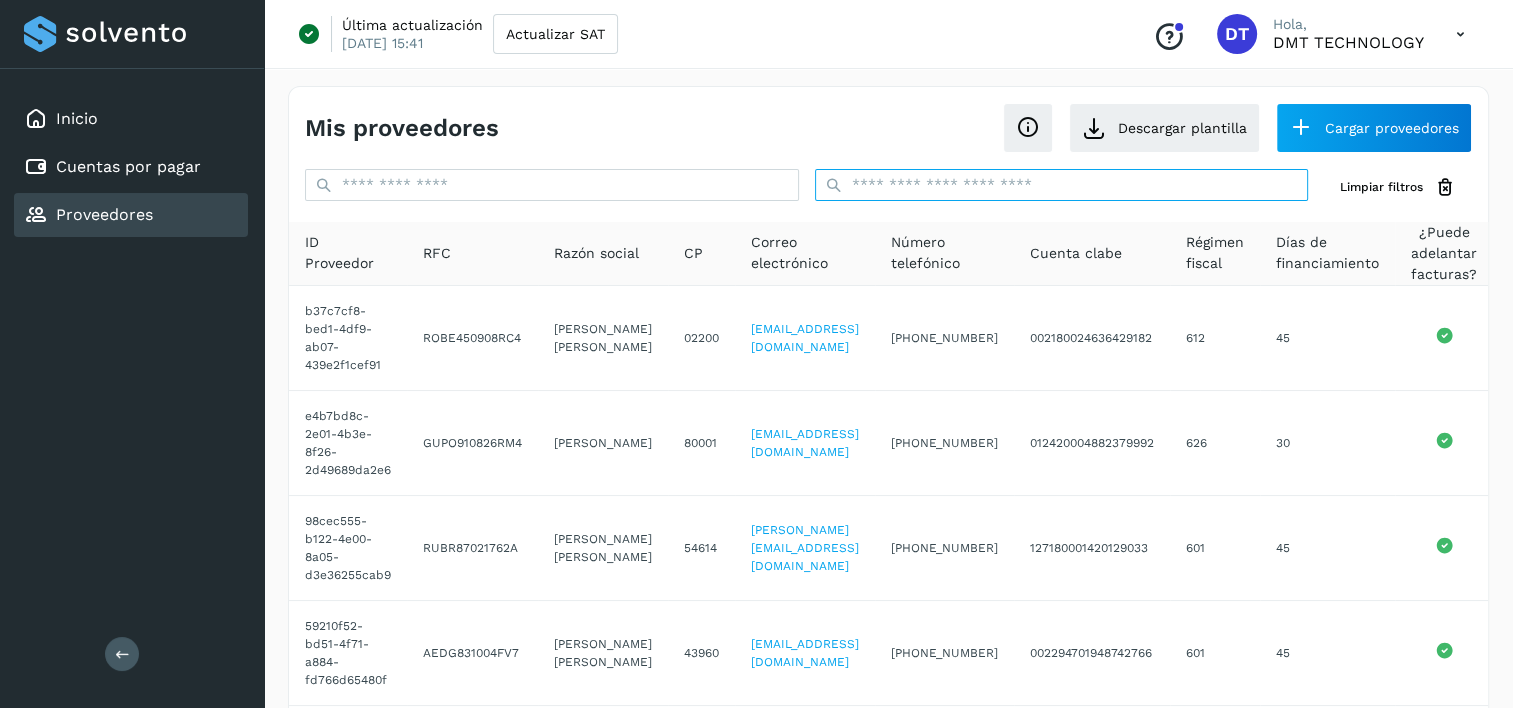 click at bounding box center (1062, 185) 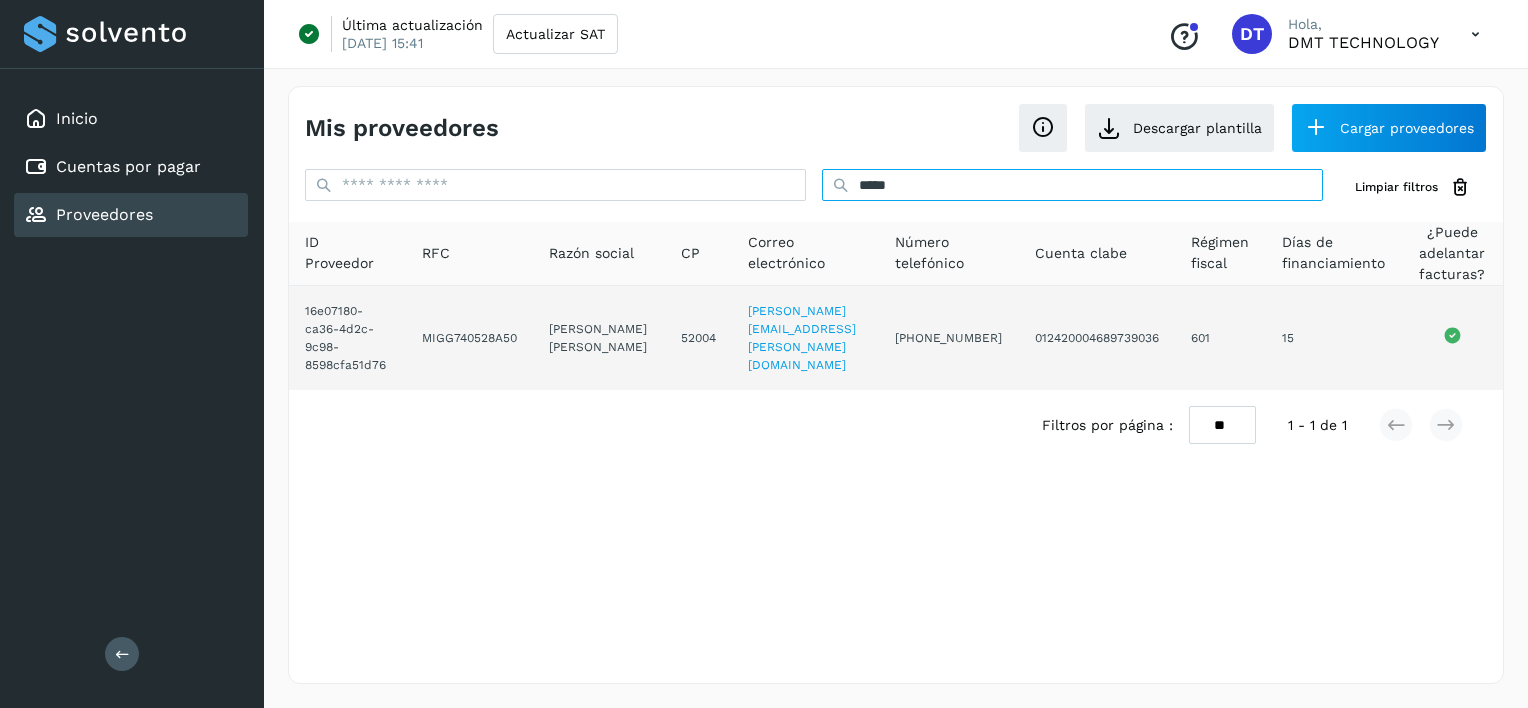 type on "*****" 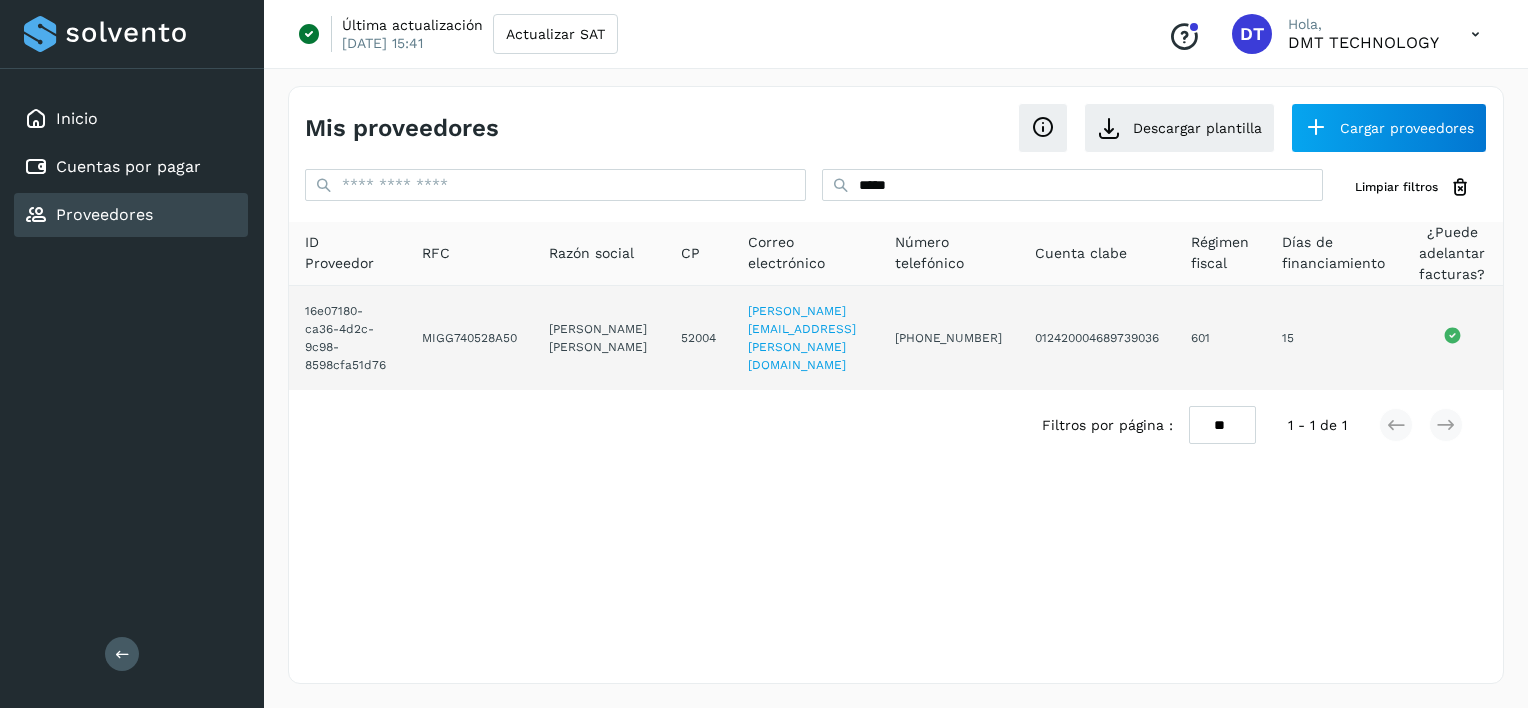 drag, startPoint x: 554, startPoint y: 301, endPoint x: 597, endPoint y: 378, distance: 88.19297 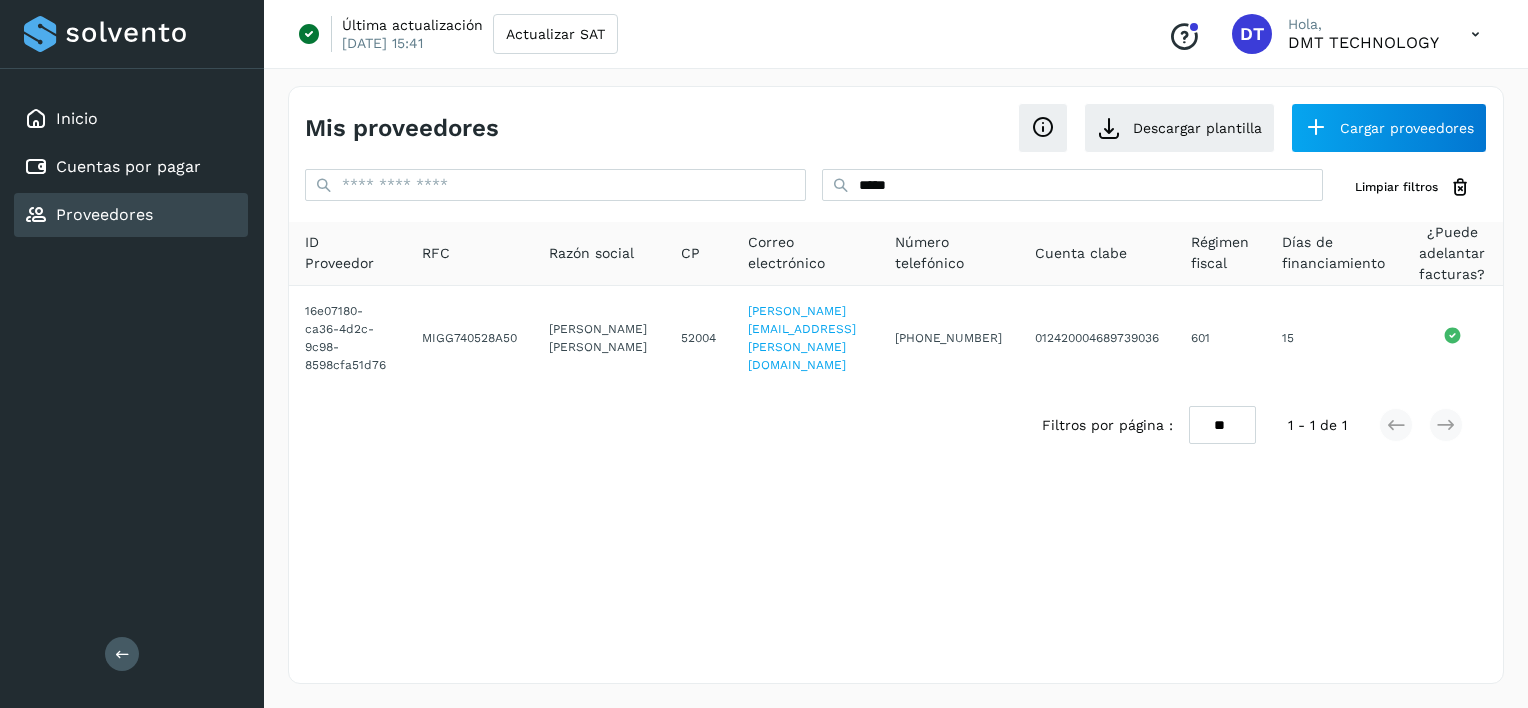 copy on "[PERSON_NAME]" 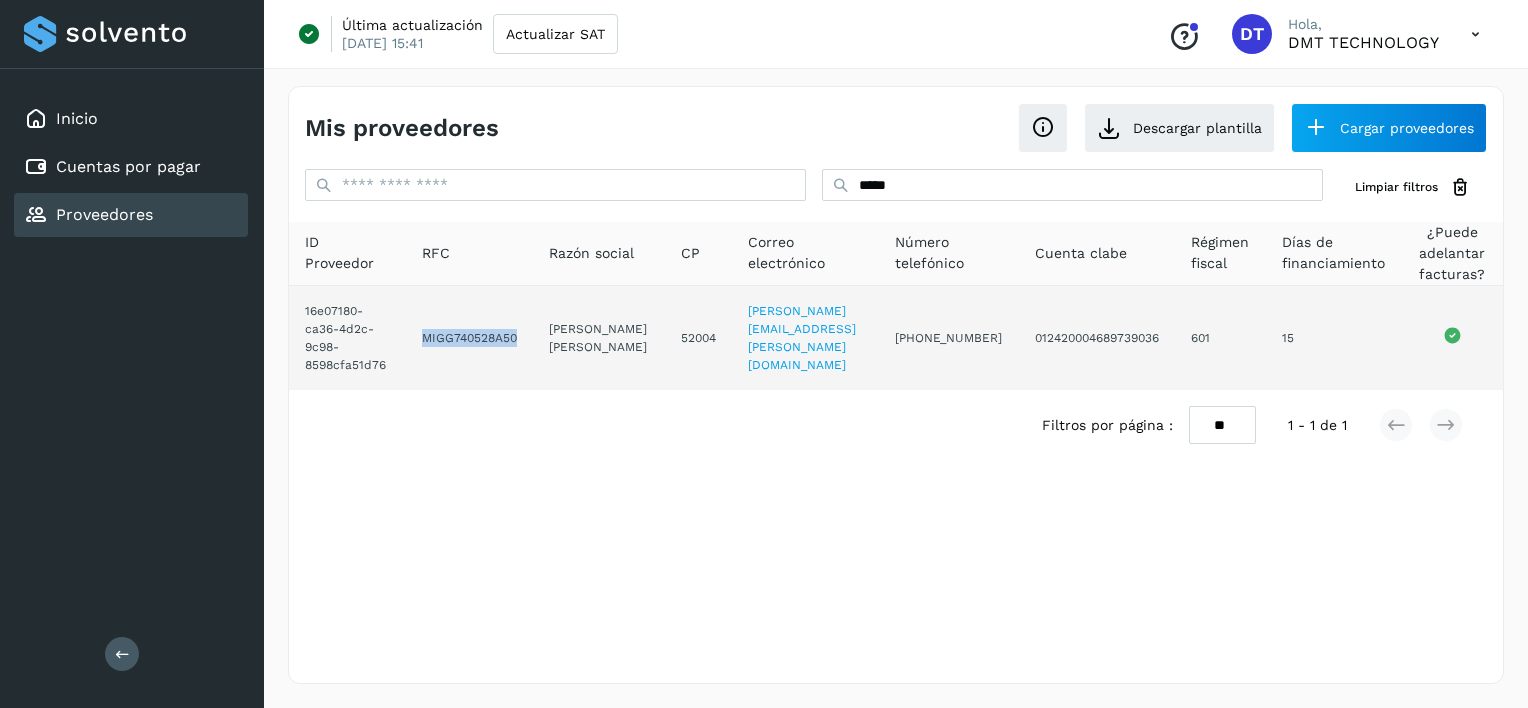 drag, startPoint x: 427, startPoint y: 334, endPoint x: 520, endPoint y: 356, distance: 95.566734 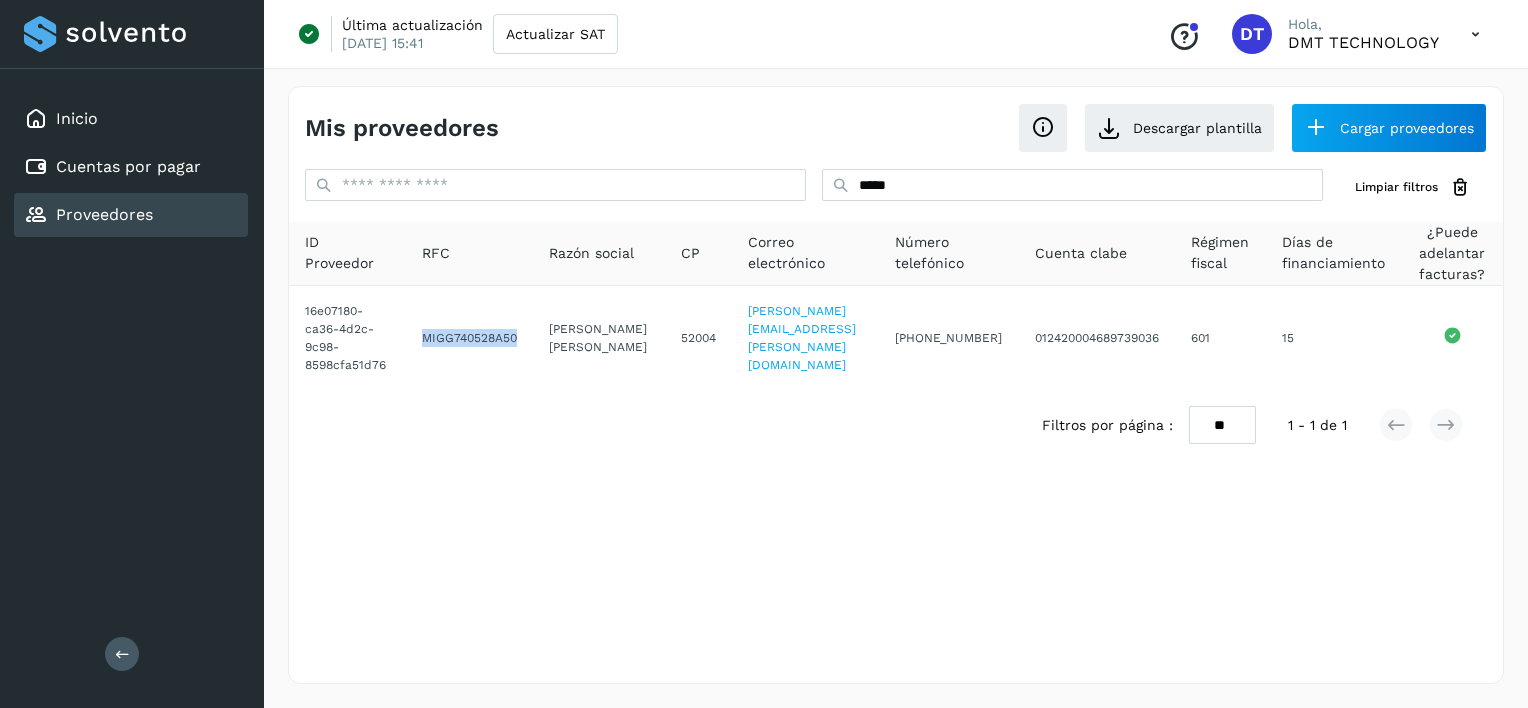copy on "MIGG740528A50" 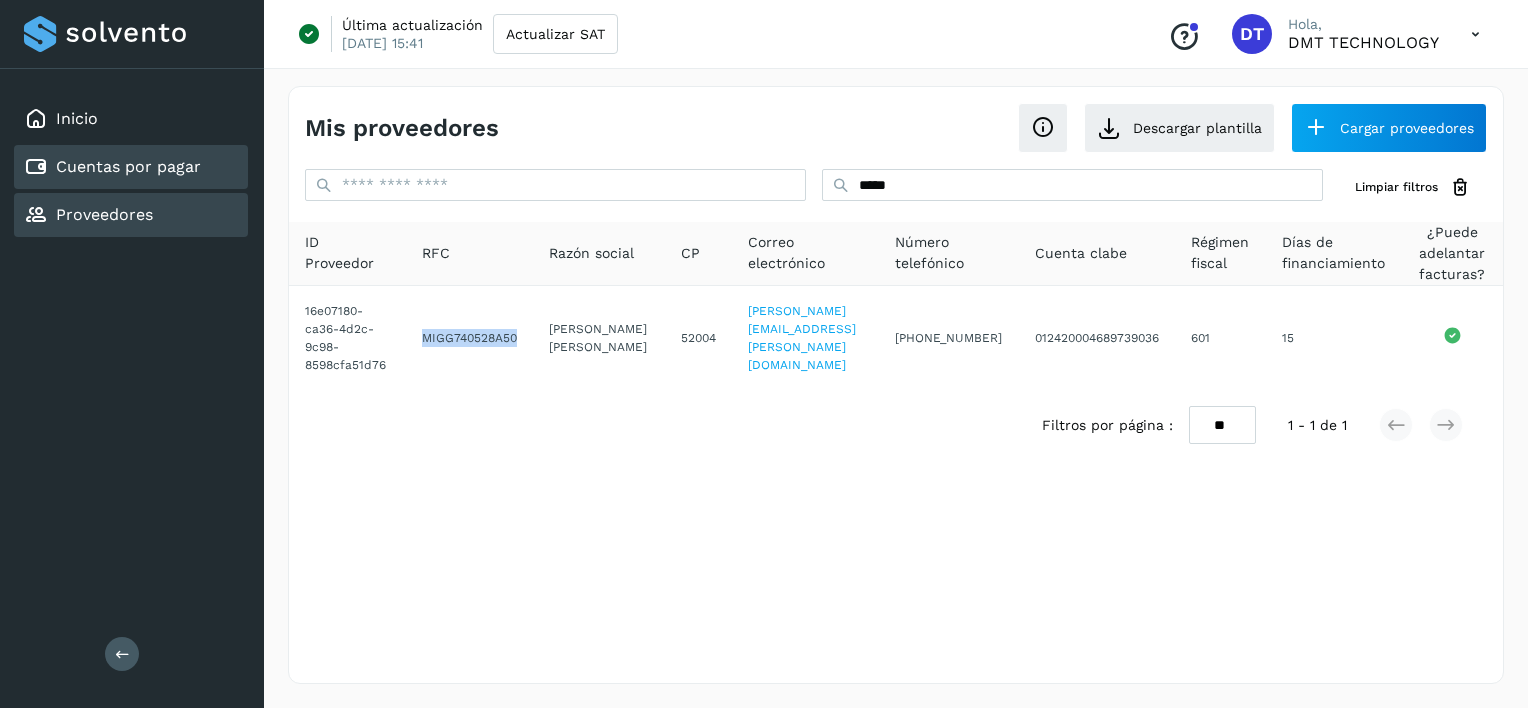 drag, startPoint x: 180, startPoint y: 161, endPoint x: 209, endPoint y: 160, distance: 29.017237 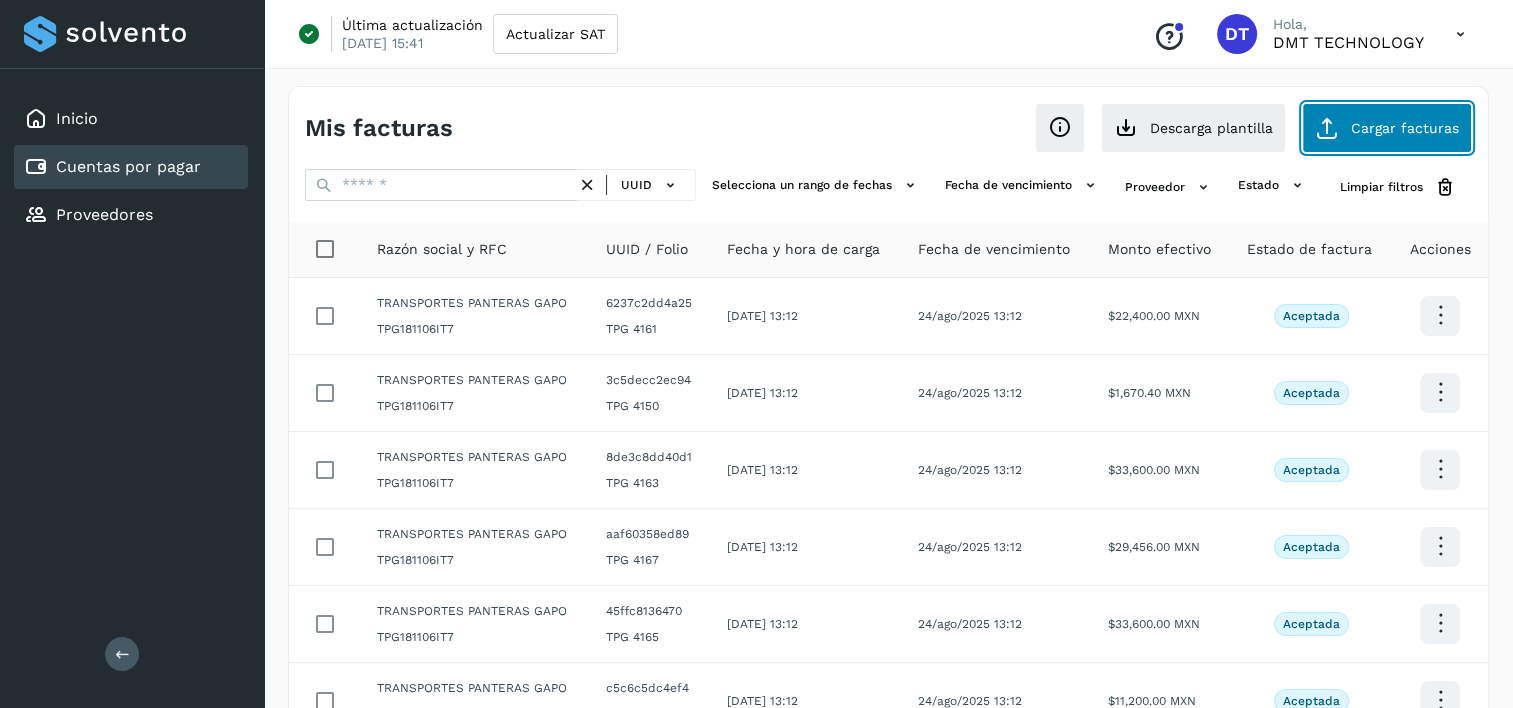 click on "Cargar facturas" 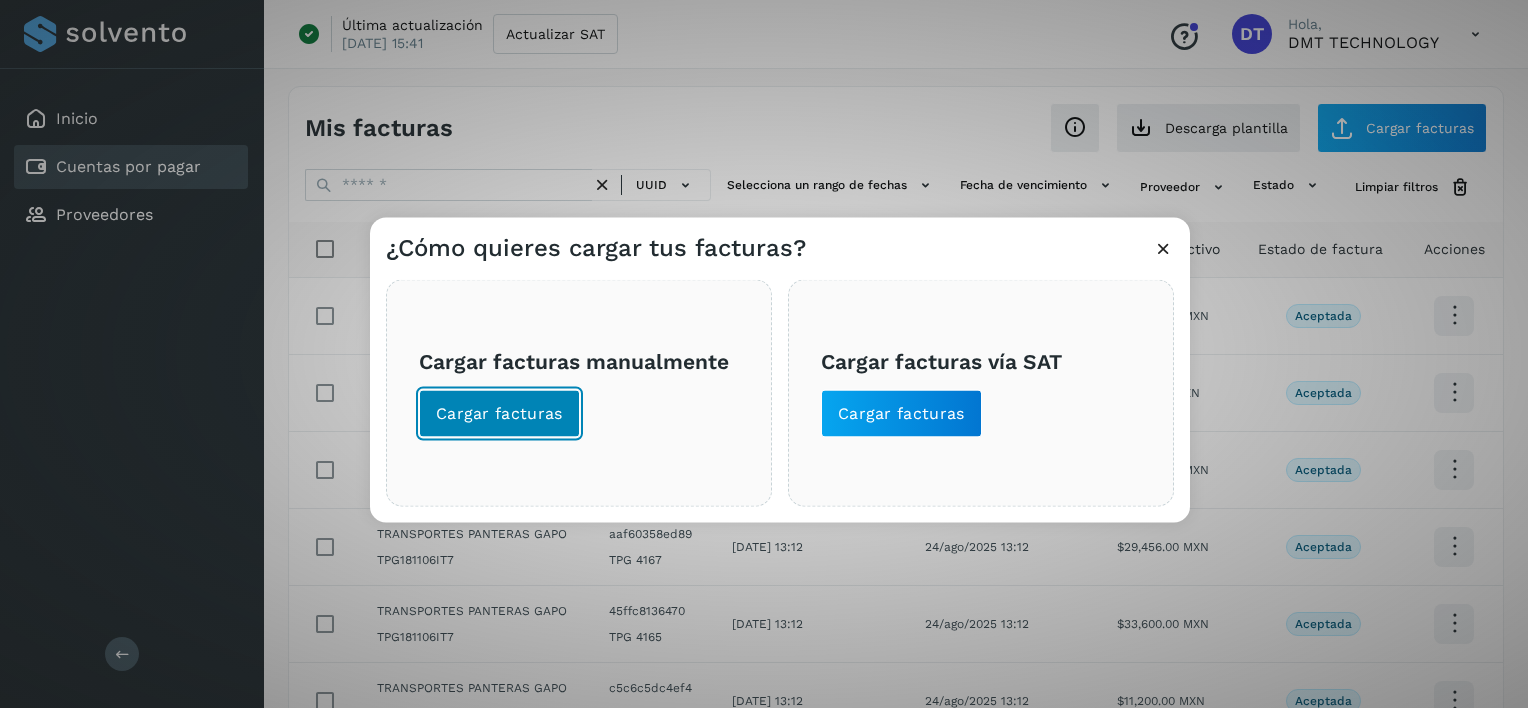click on "Cargar facturas" 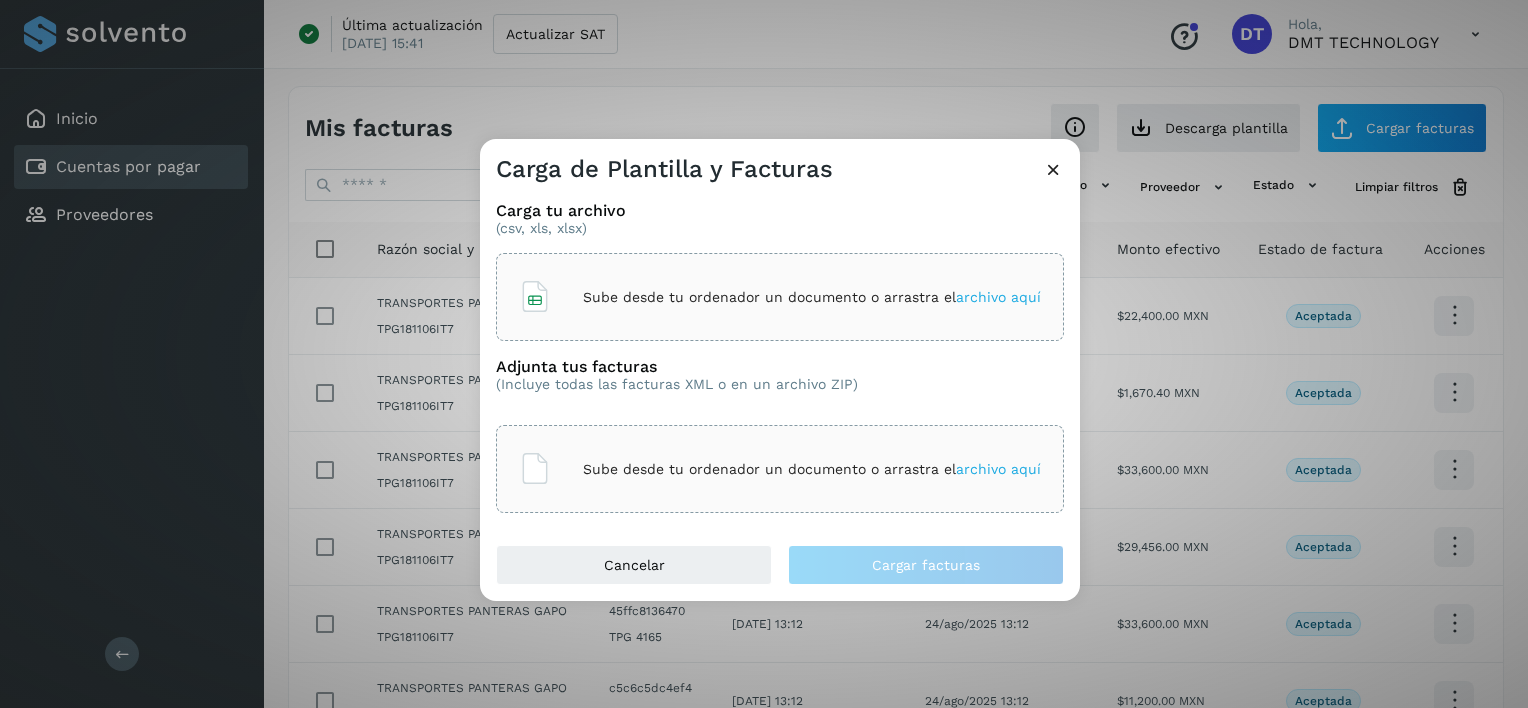 click on "Sube desde tu ordenador un documento o arrastra el  archivo aquí" 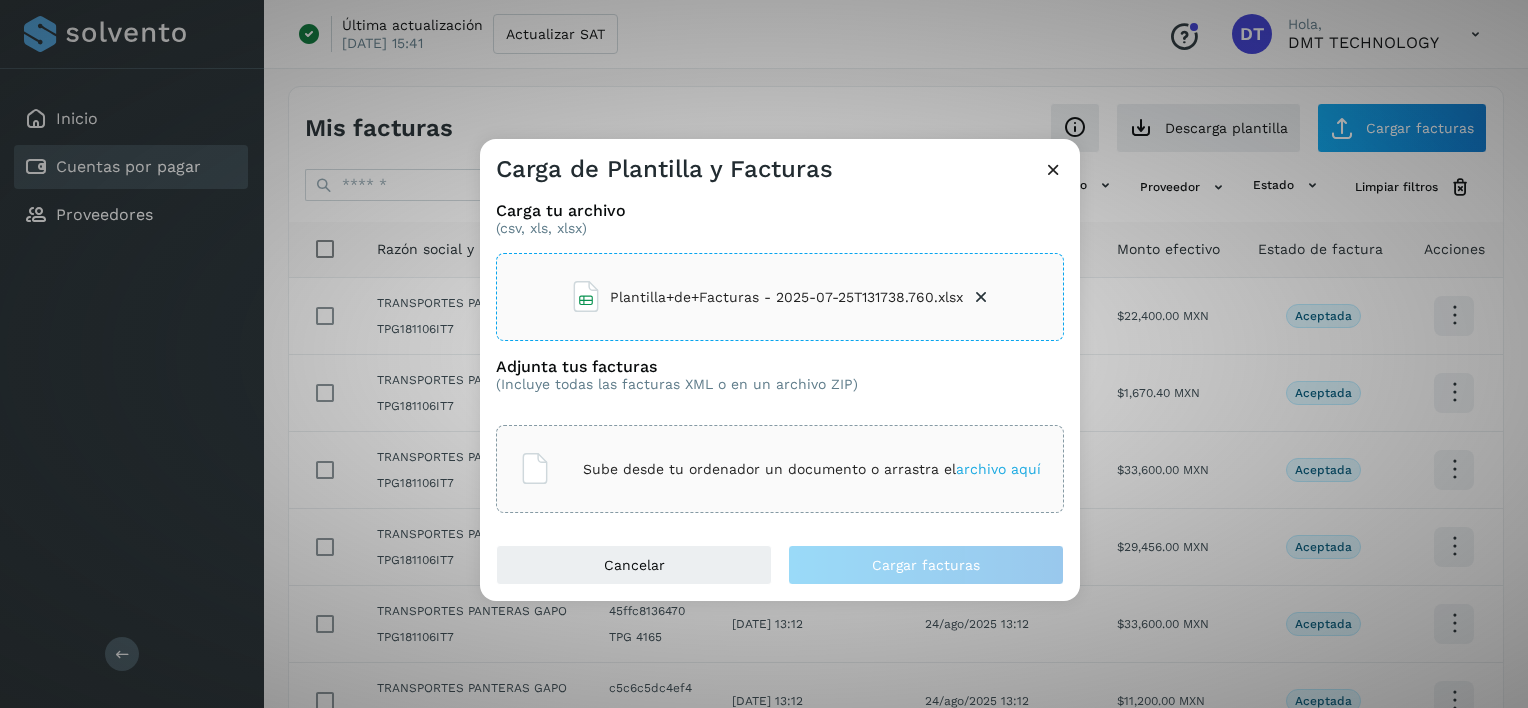 click on "Sube desde tu ordenador un documento o arrastra el  archivo aquí" 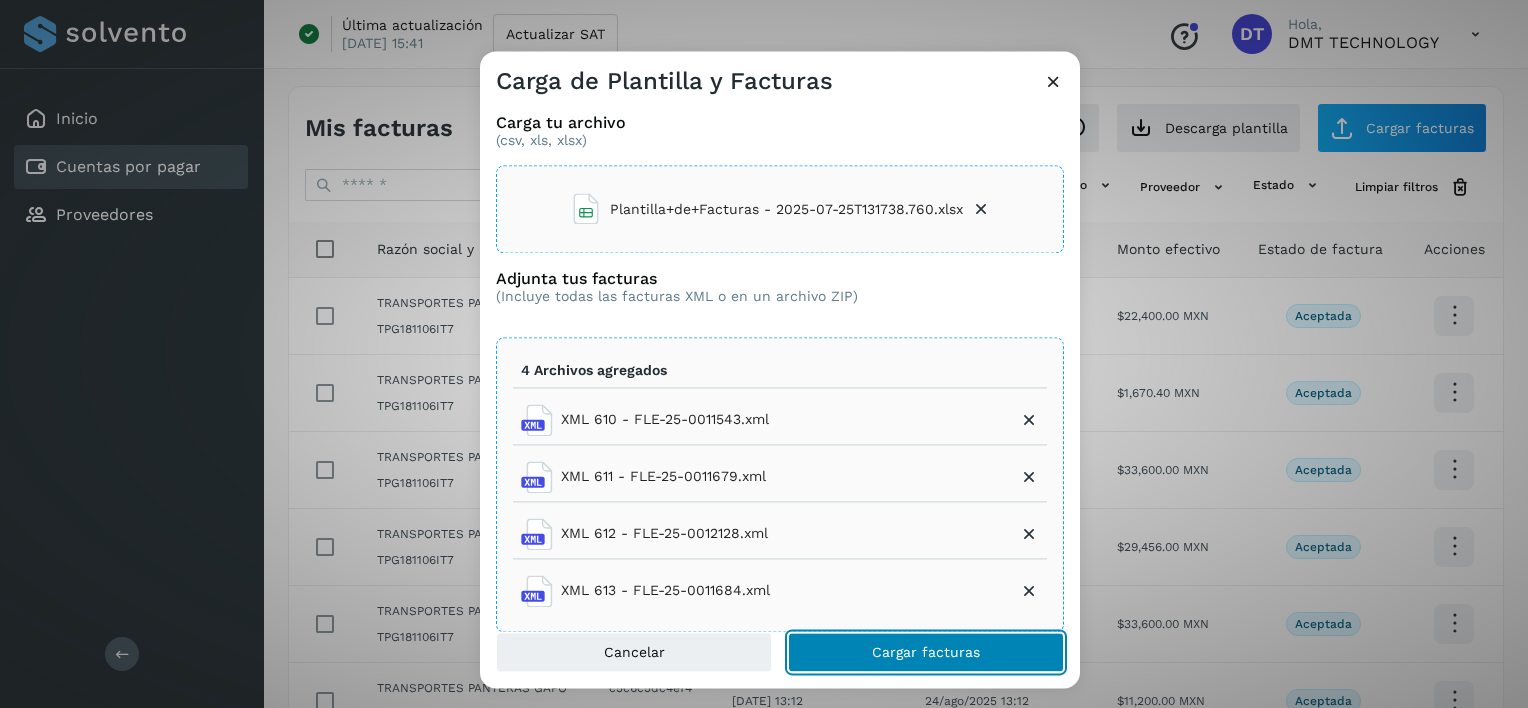 click on "Cargar facturas" 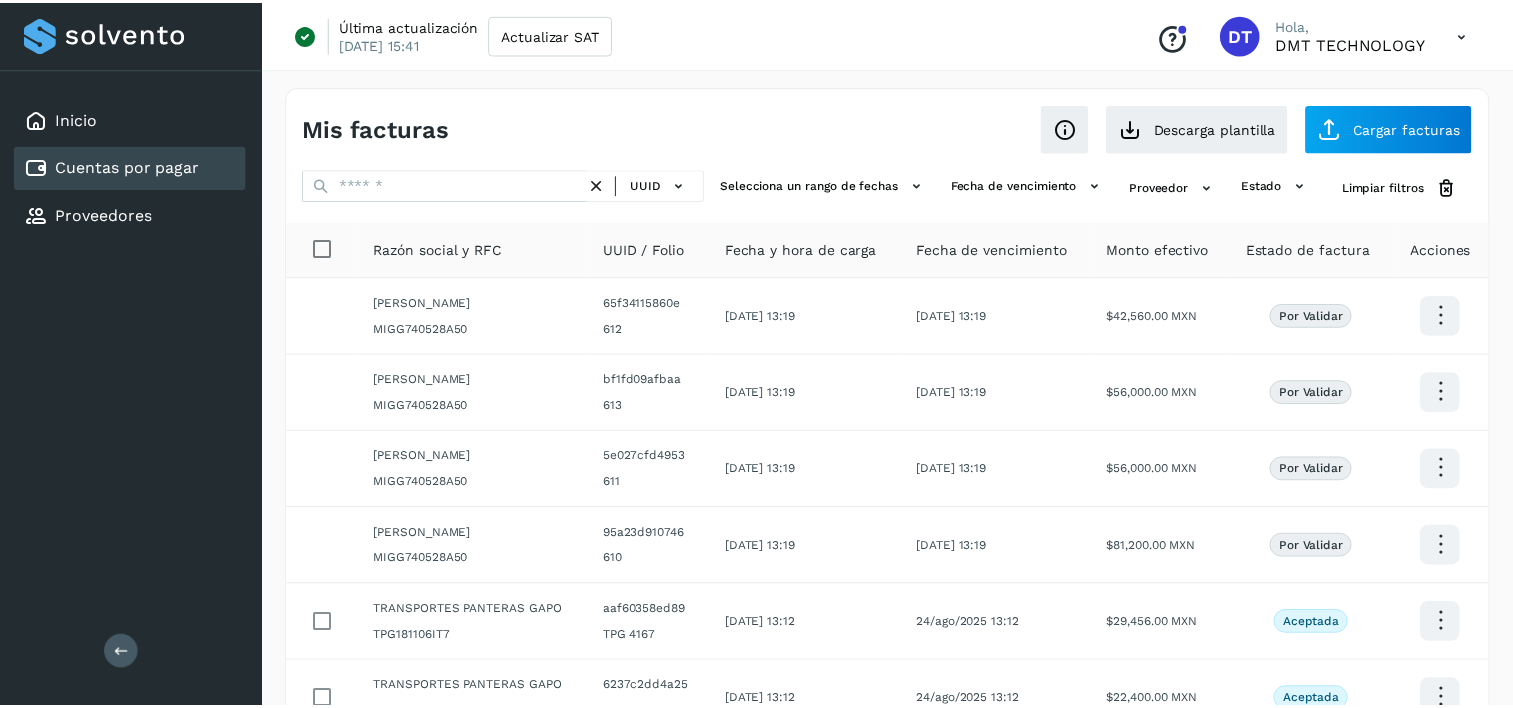 scroll, scrollTop: 0, scrollLeft: 0, axis: both 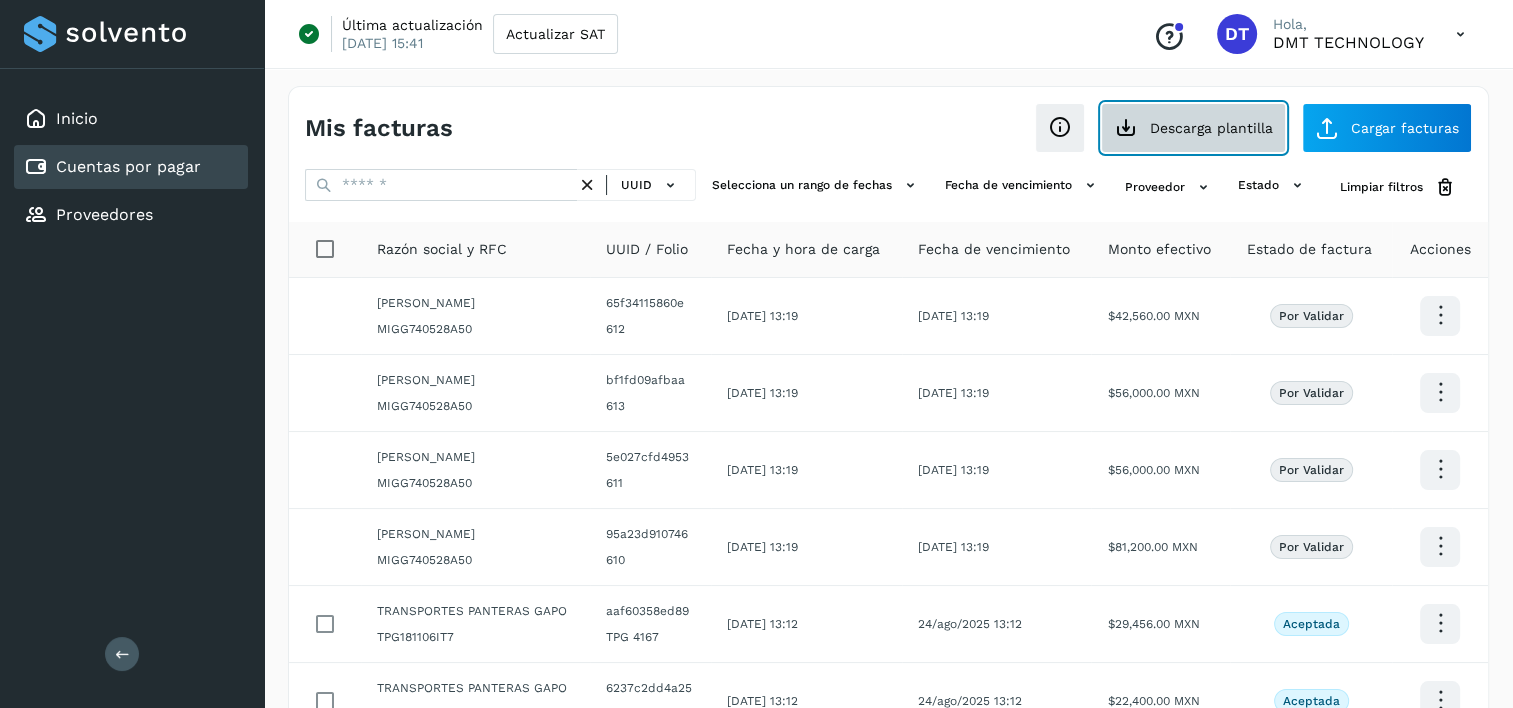 click on "Descarga plantilla" at bounding box center (1193, 128) 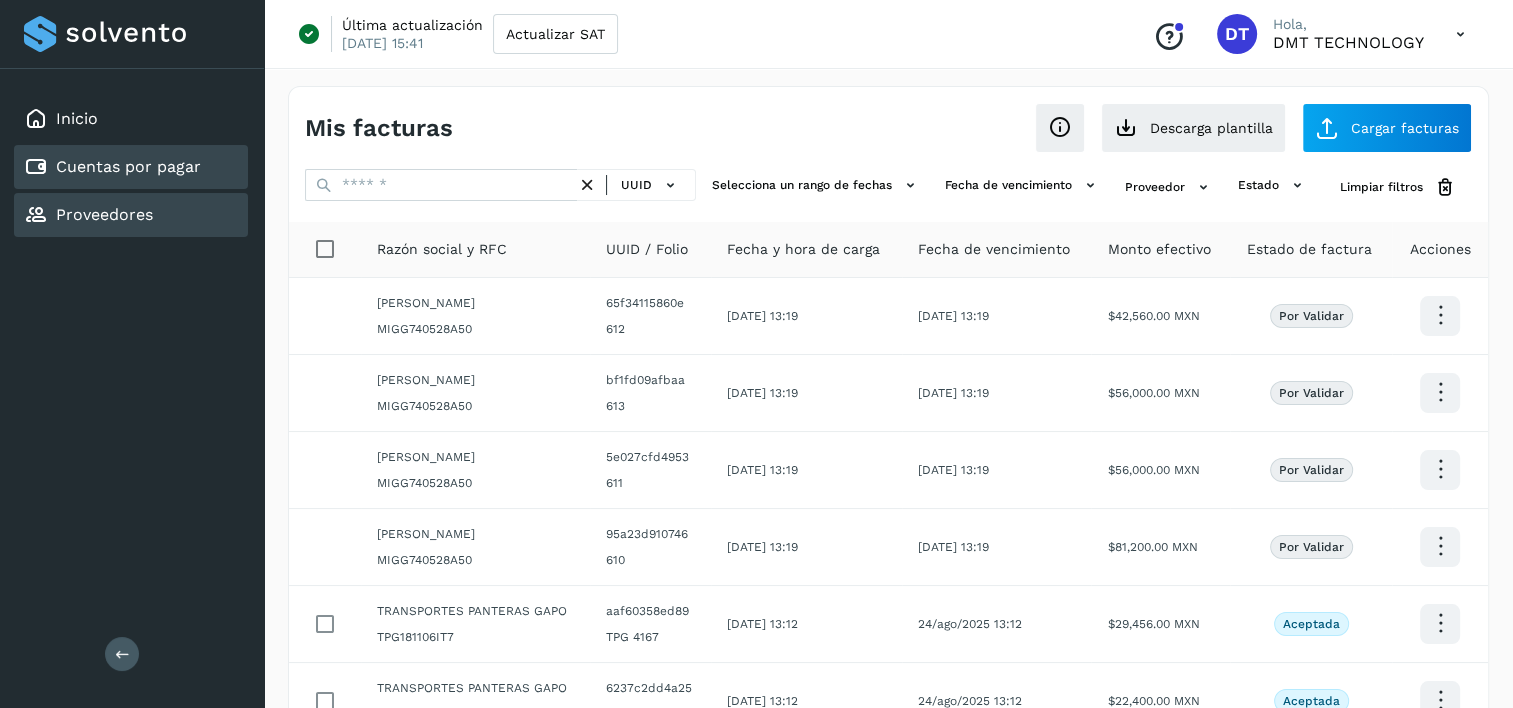 click on "Proveedores" 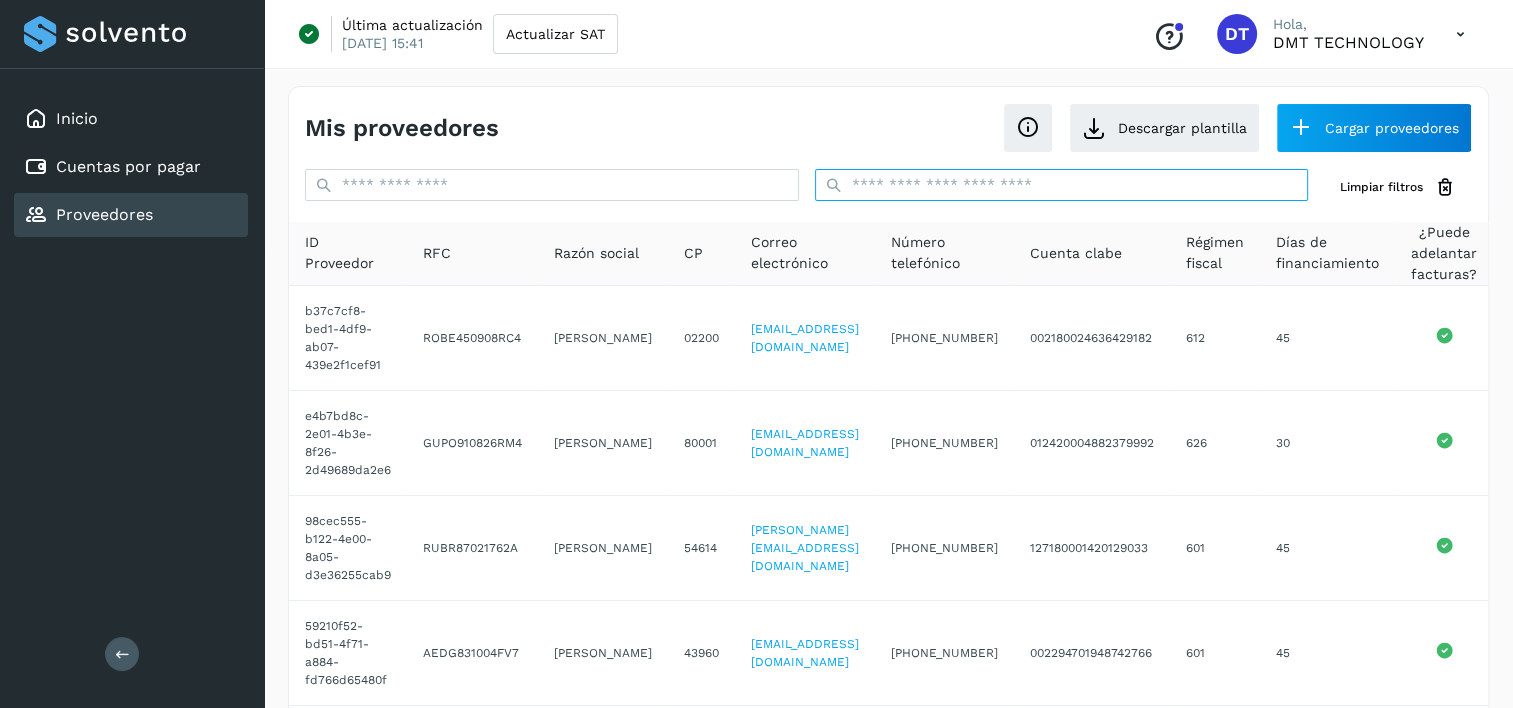 click at bounding box center [1062, 185] 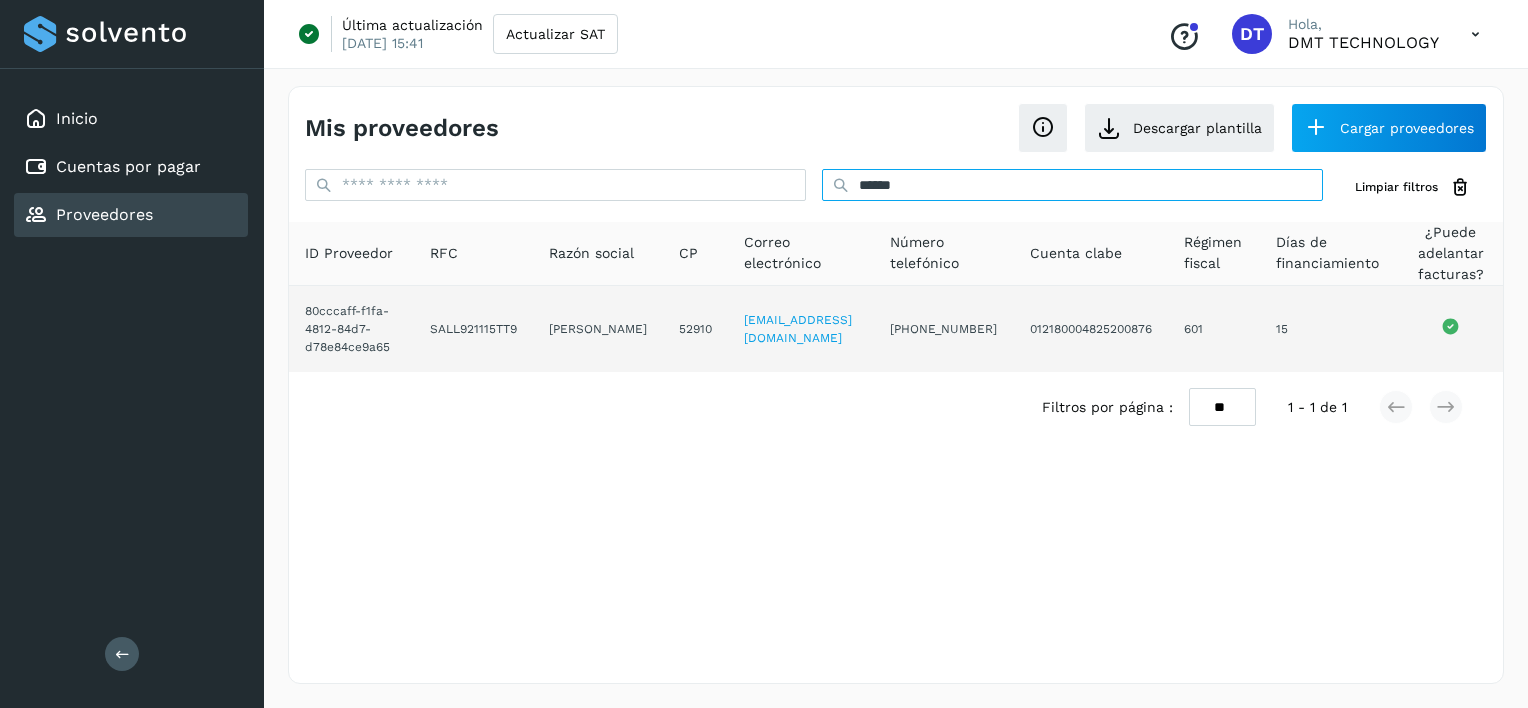 type on "******" 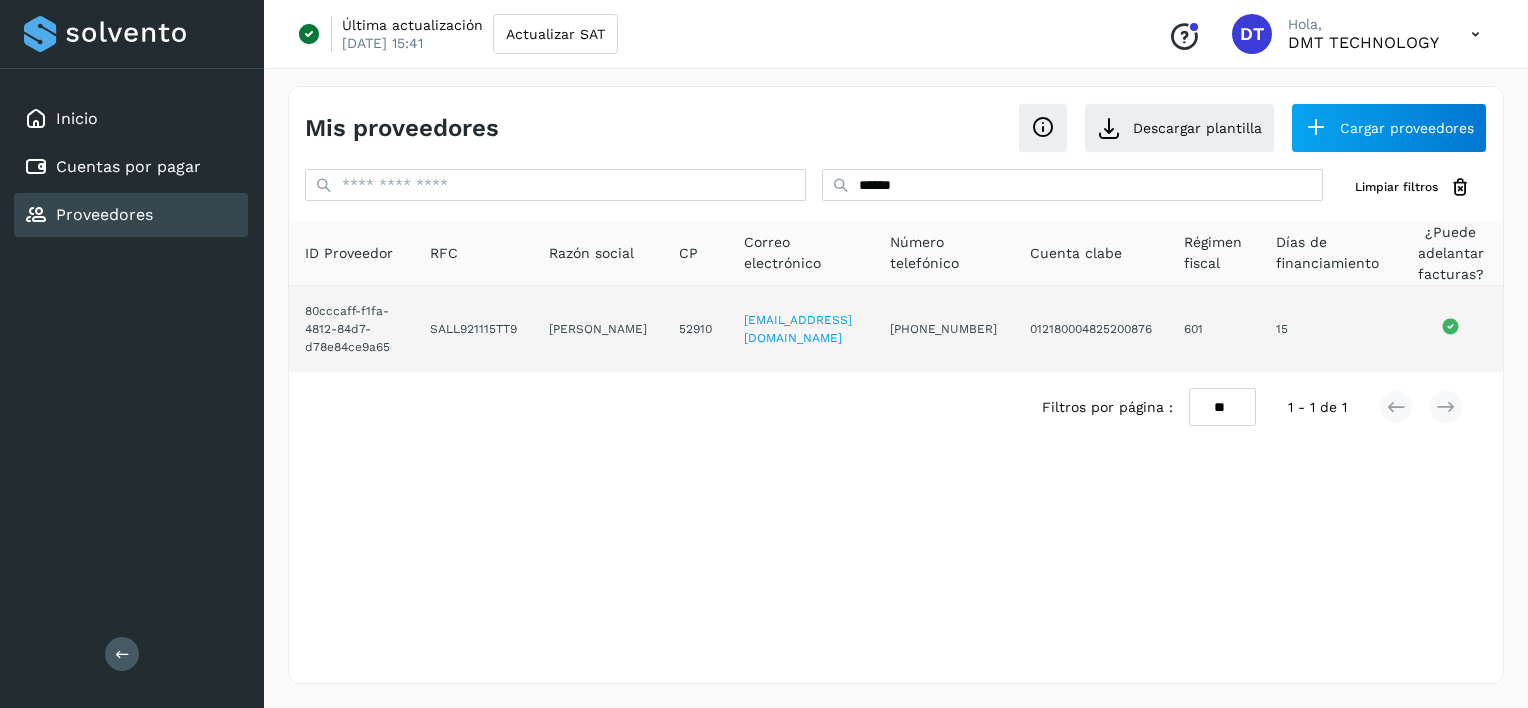 drag, startPoint x: 573, startPoint y: 316, endPoint x: 587, endPoint y: 356, distance: 42.379242 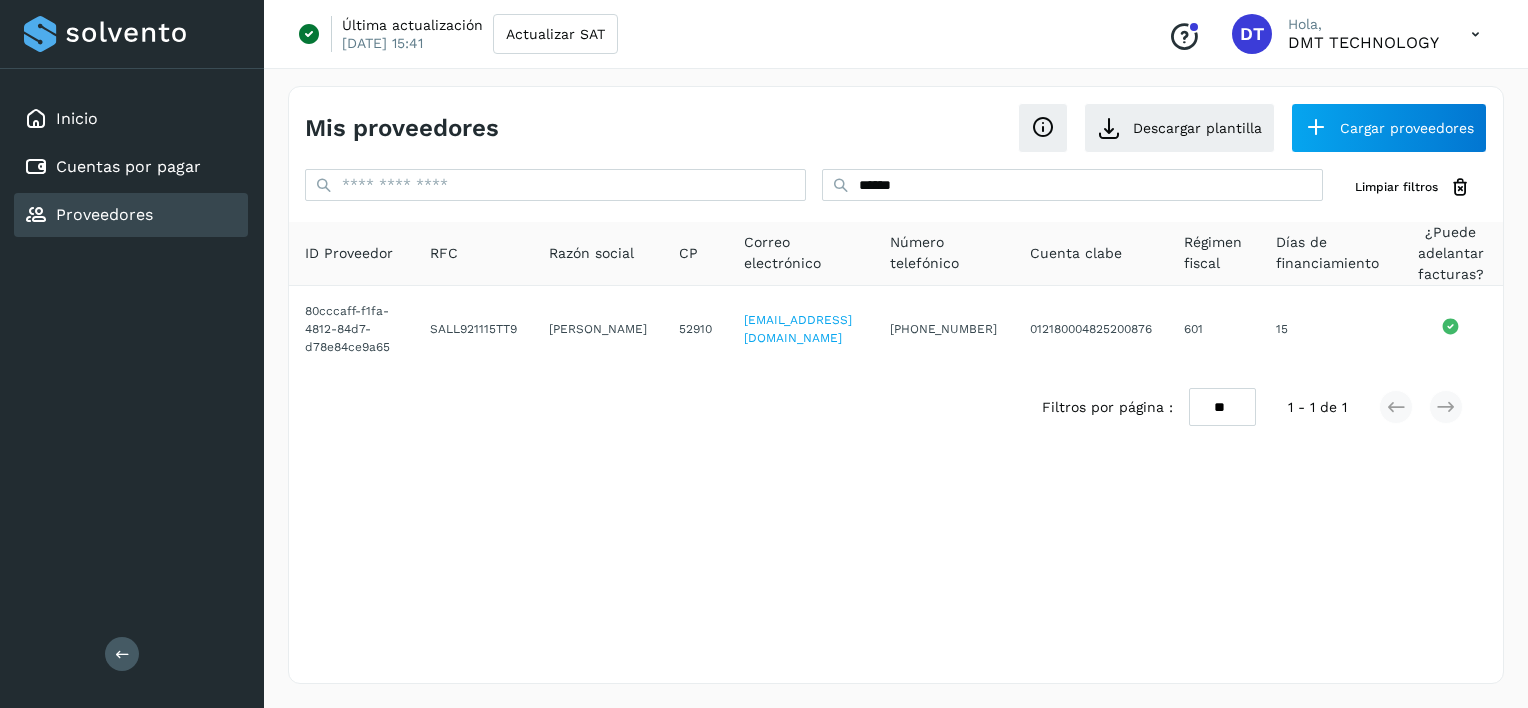 copy on "[PERSON_NAME]" 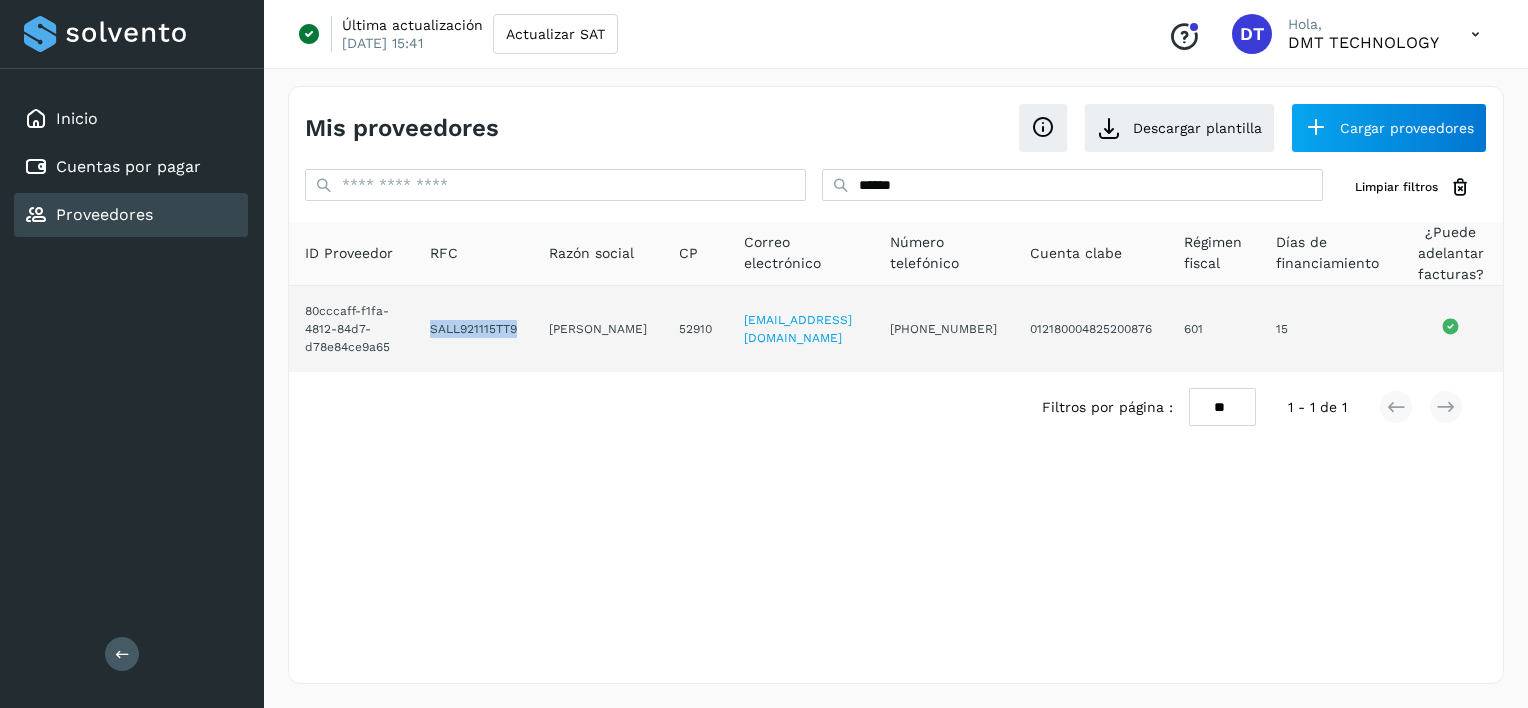 drag, startPoint x: 448, startPoint y: 335, endPoint x: 521, endPoint y: 336, distance: 73.00685 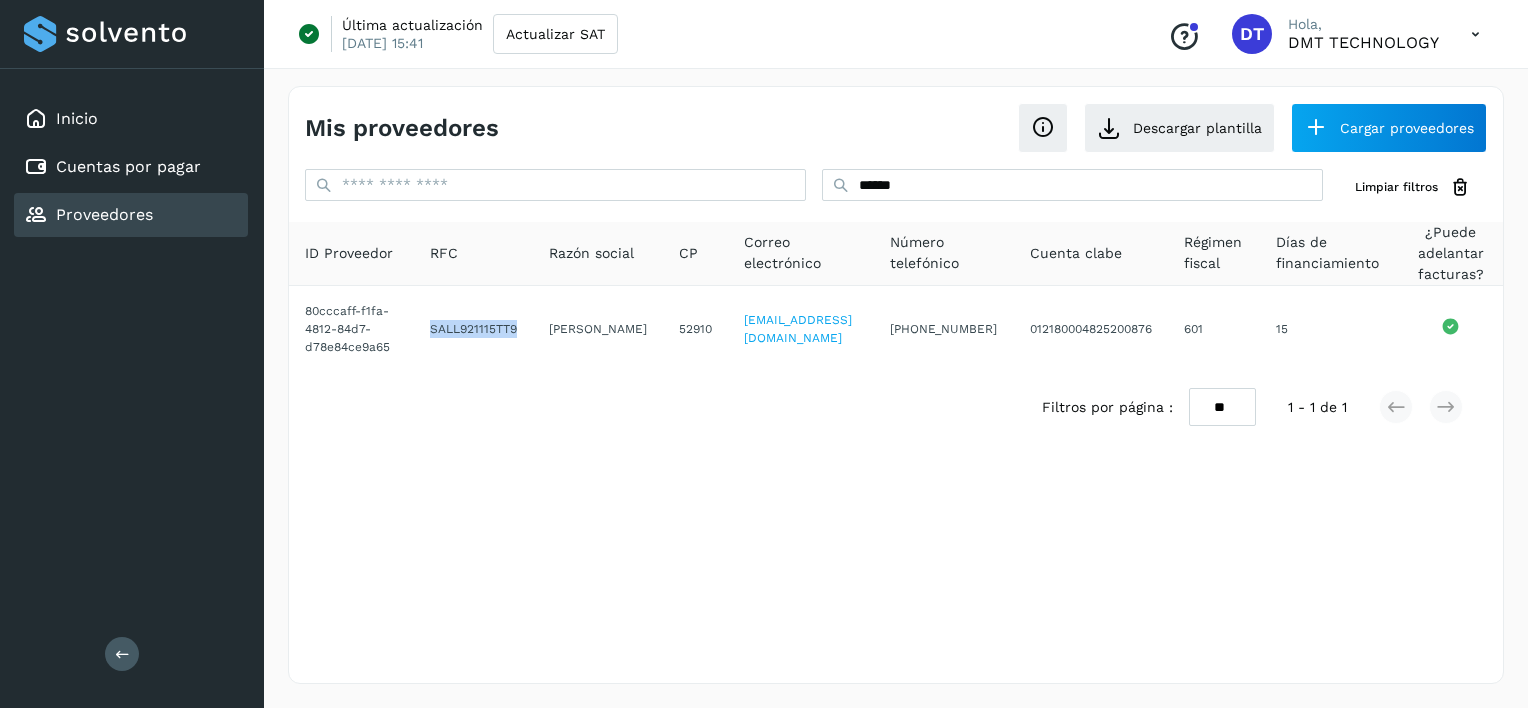 copy on "SALL921115TT9" 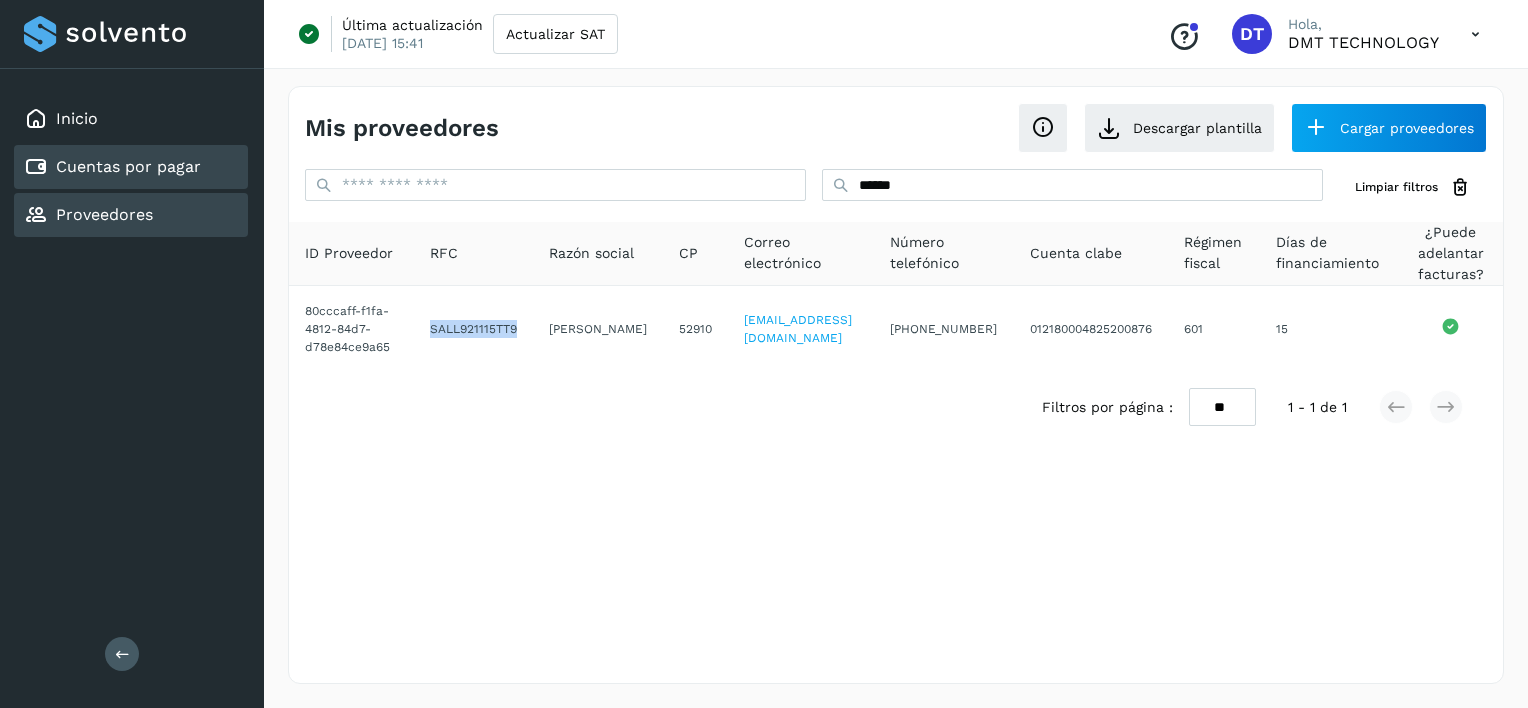 click on "Cuentas por pagar" at bounding box center [128, 166] 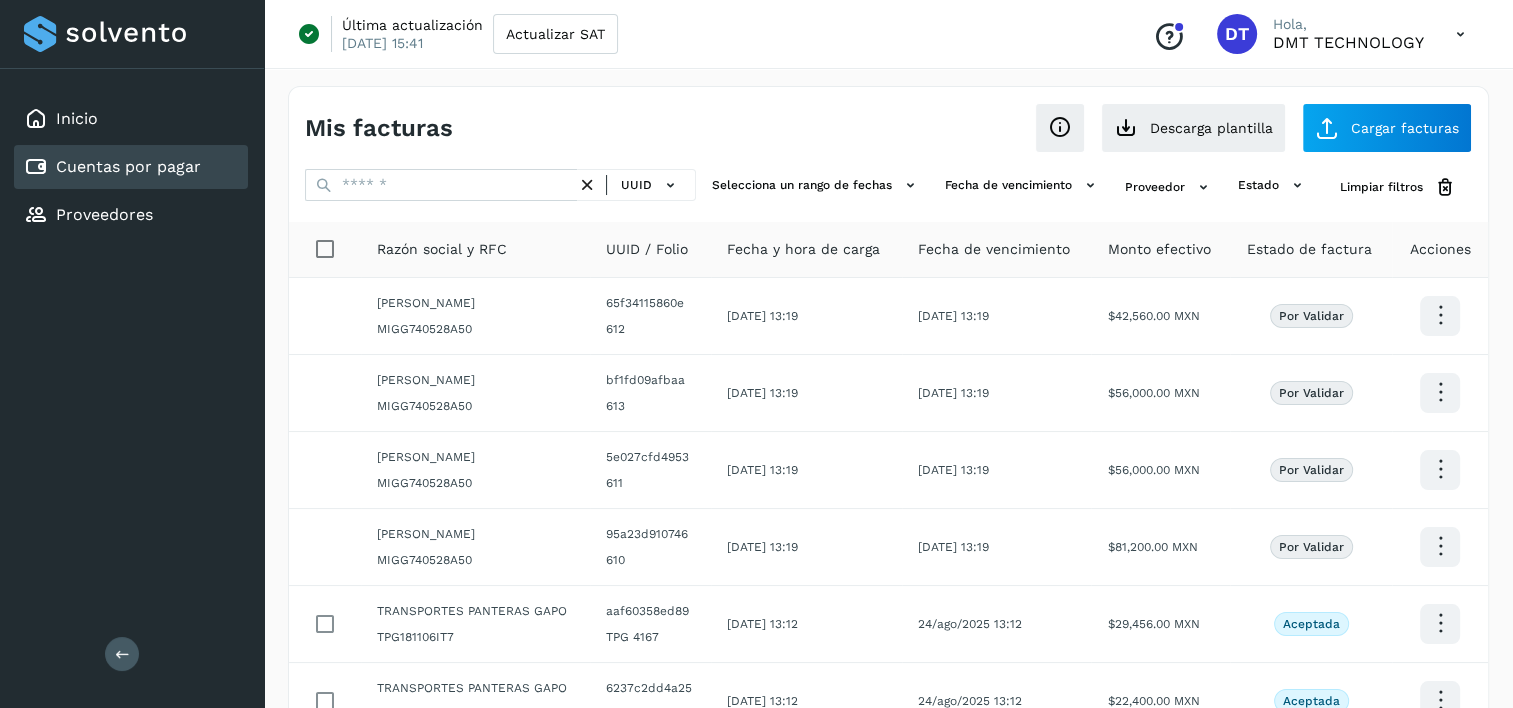 click on "Mis facturas
Ver instrucciones para cargar Facturas
Descarga plantilla Cargar facturas UUID Selecciona un rango de fechas
Selecciona el rango de fechas en el que se carga la factura.
Fecha de vencimiento
Selecciona rango de fechas cuando vence la factura
Proveedor estado Limpiar filtros Razón social y RFC UUID / Folio Fecha y hora de carga Fecha de vencimiento Monto efectivo Estado de factura Acciones [PERSON_NAME] MIGG740528A50 65f34115860e 612 [DATE] 13:19 [DATE] 13:19 $42,560.00 MXN Por validar [PERSON_NAME] MIGG740528A50 bf1fd09afbaa 613 [DATE] 13:19 [DATE] 13:19 $56,000.00 MXN Por validar [PERSON_NAME] MIGG740528A50 5e027cfd4953 611 [DATE] 13:19 [DATE] 13:19 $56,000.00 MXN Por validar [PERSON_NAME] MIGG740528A50 95a23d910746 610 [DATE] 13:19 ** **" at bounding box center [888, 603] 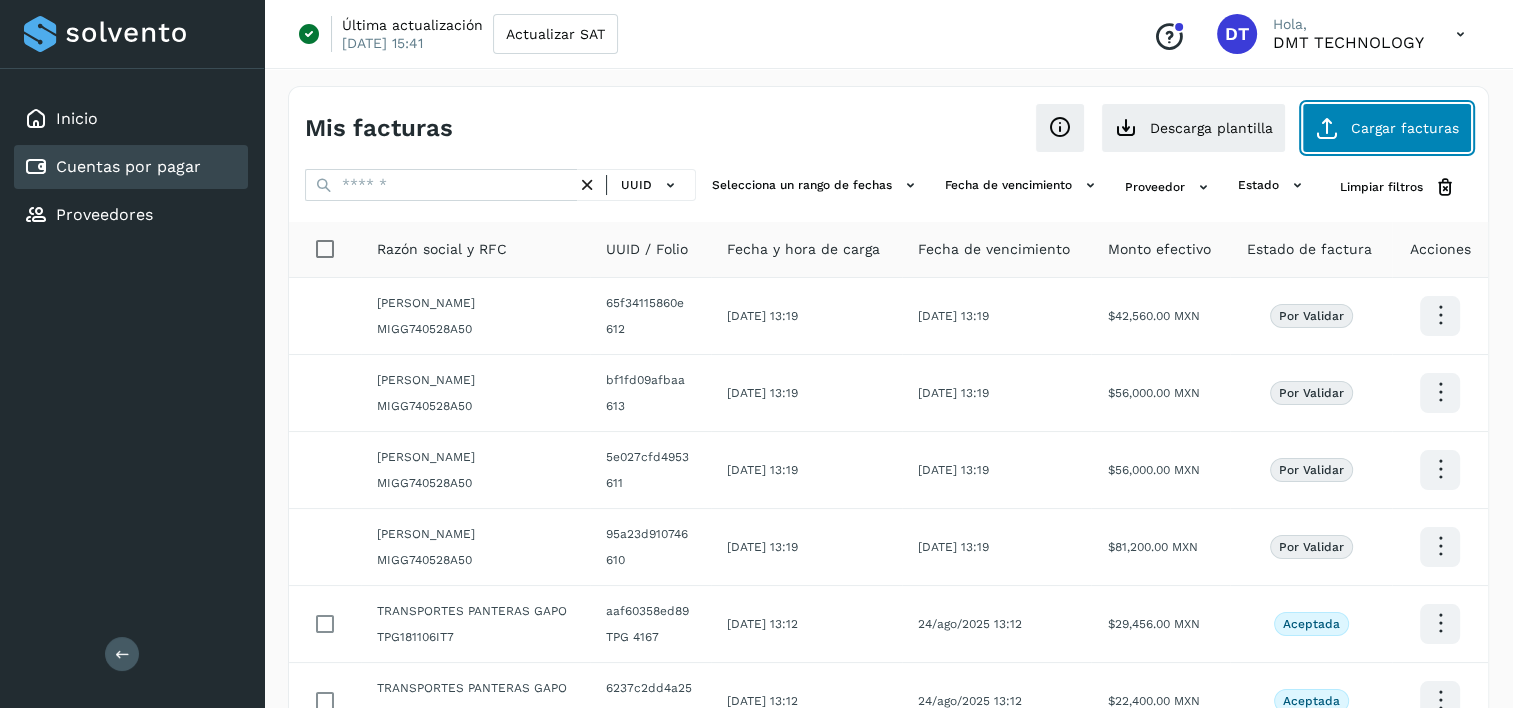 click on "Cargar facturas" 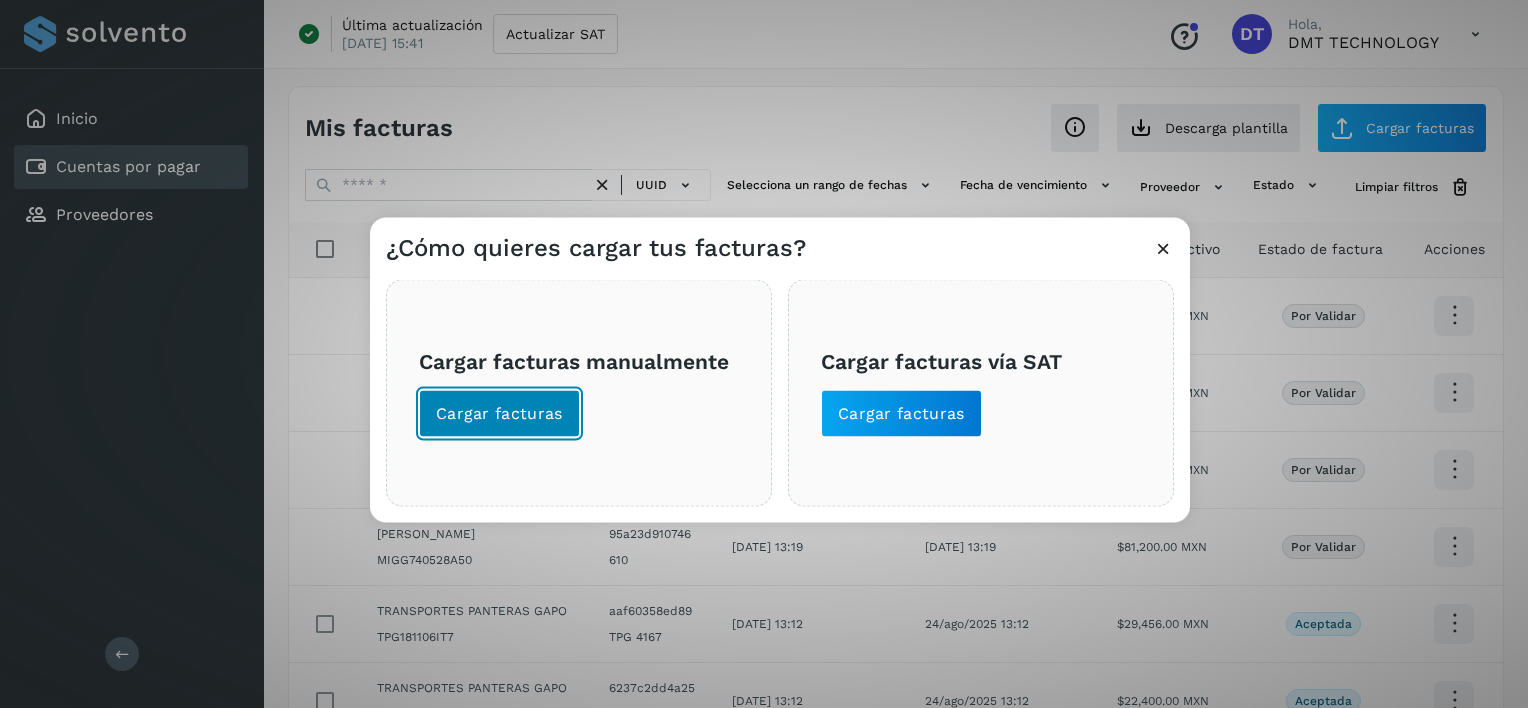 click on "Cargar facturas" at bounding box center (499, 414) 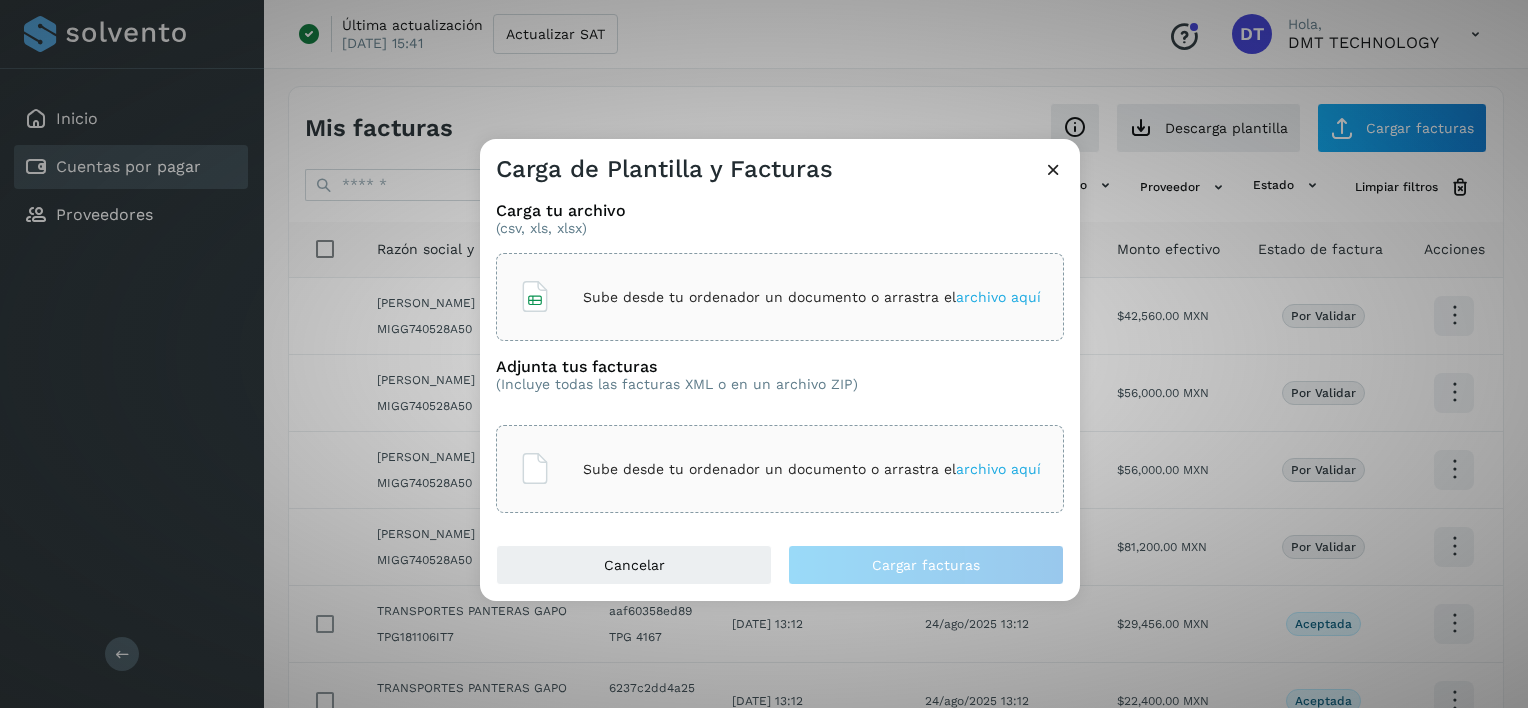 click on "Sube desde tu ordenador un documento o arrastra el  archivo aquí" 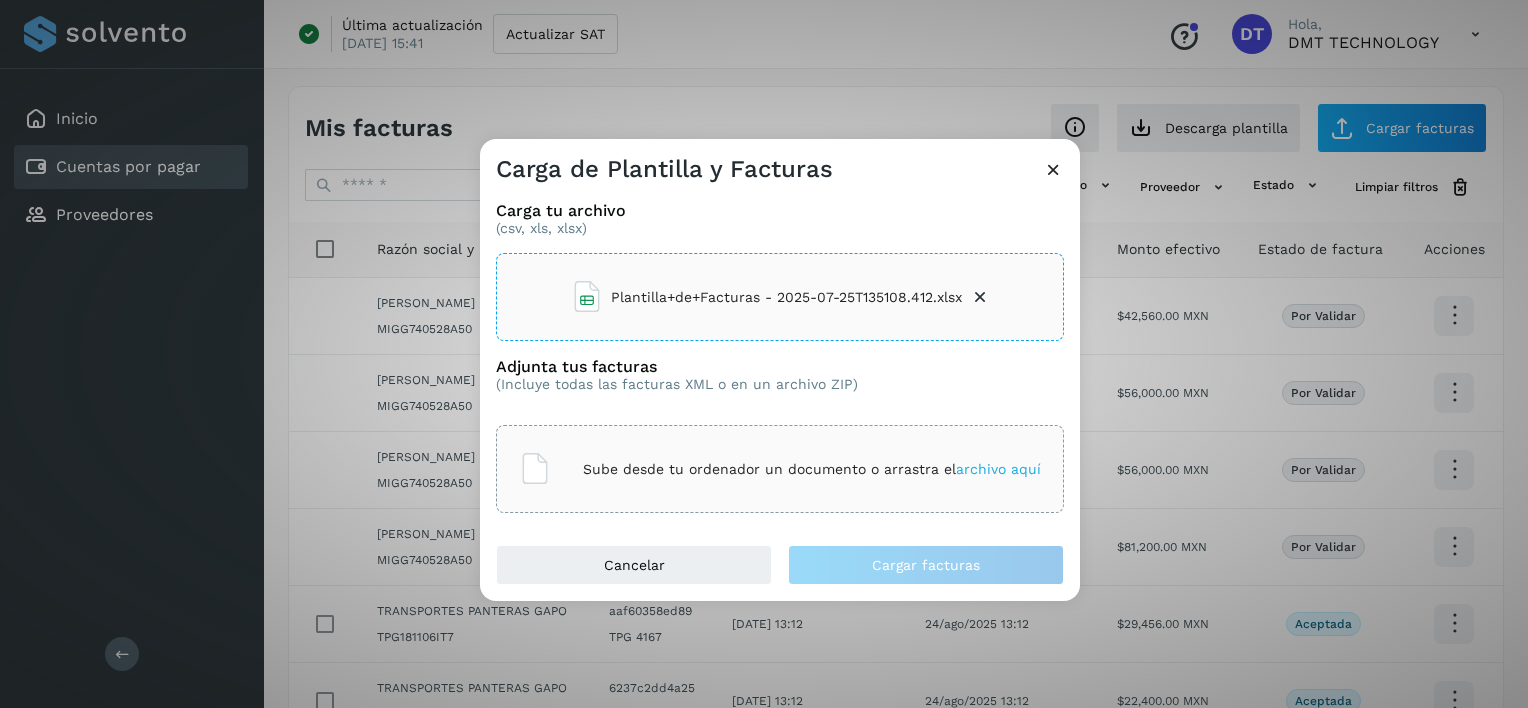 click on "Adjunta tus facturas (Incluye todas las facturas XML o en un archivo ZIP)" at bounding box center (677, 383) 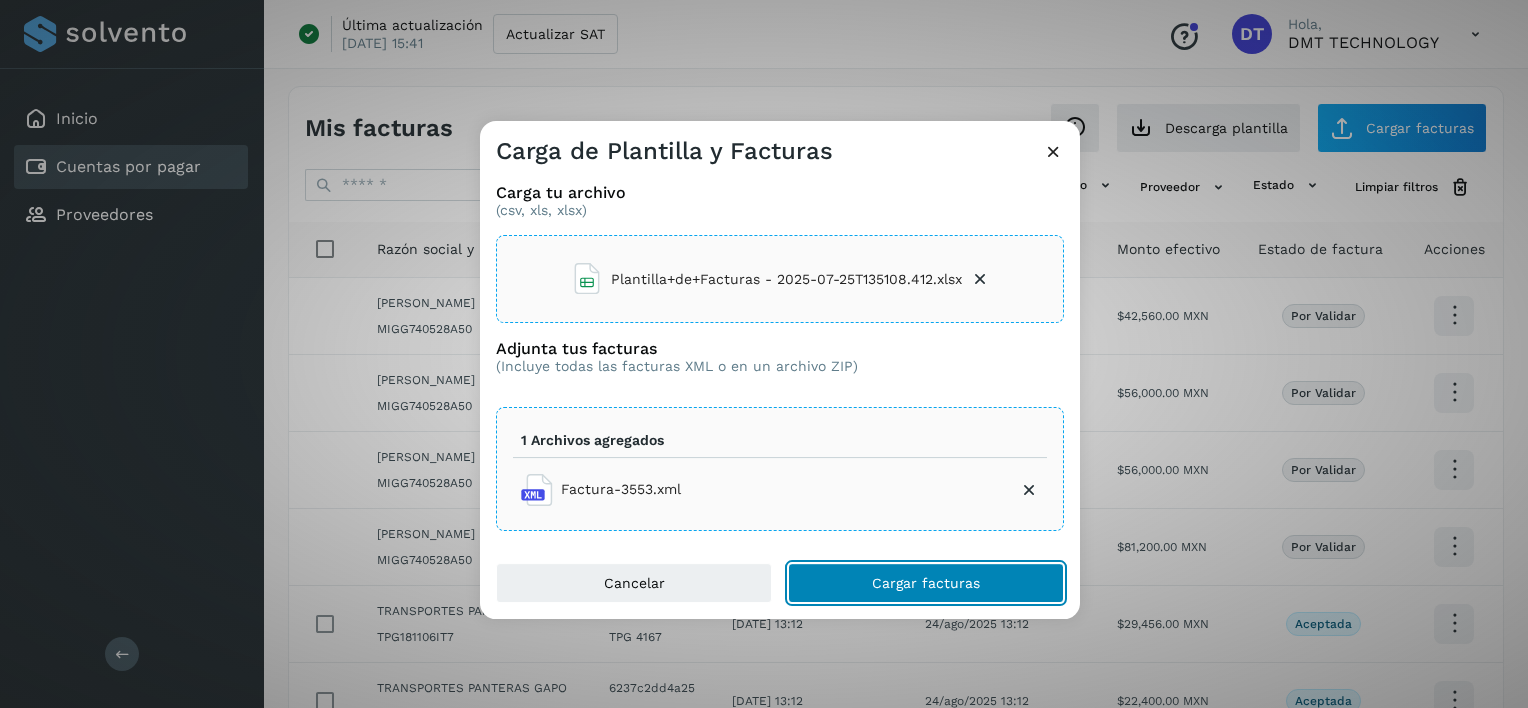 click on "Cargar facturas" 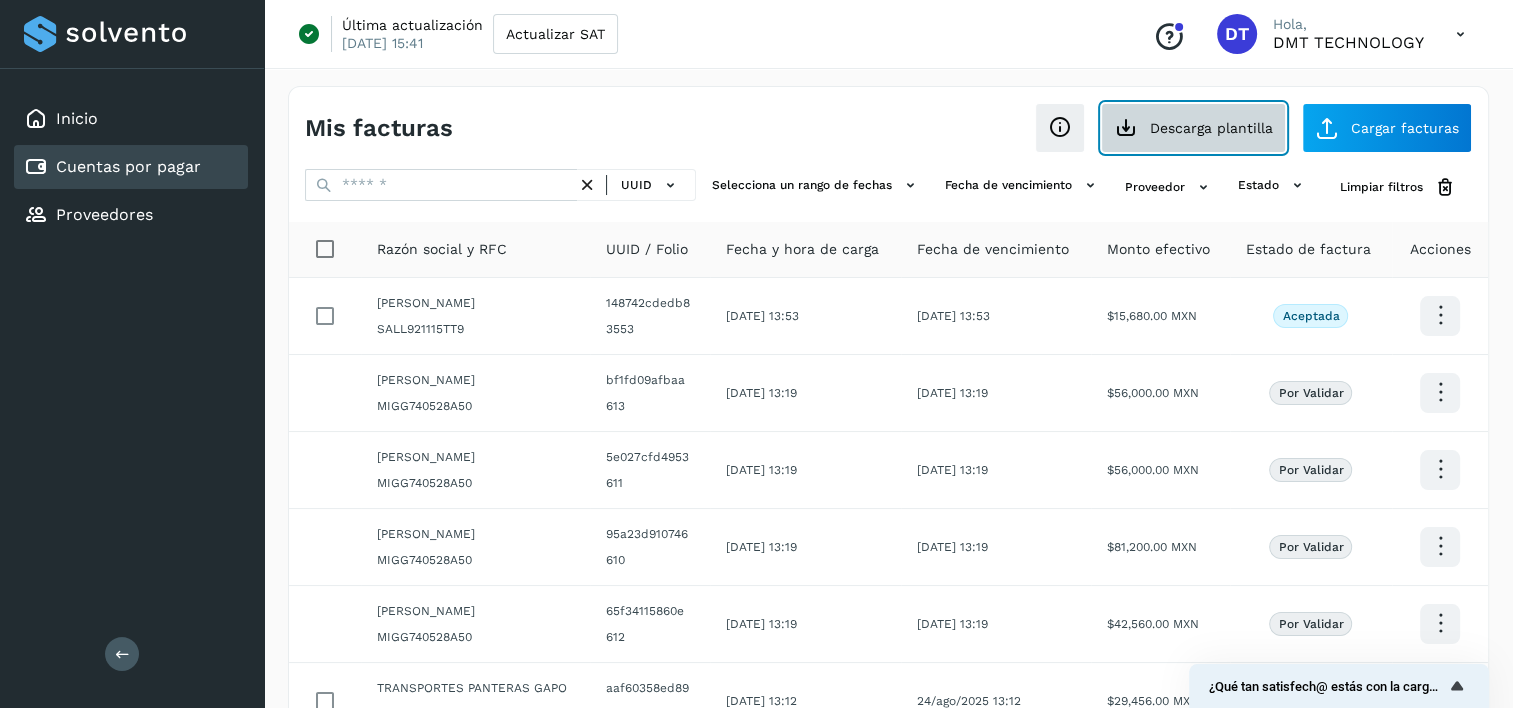 click on "Descarga plantilla" at bounding box center (1193, 128) 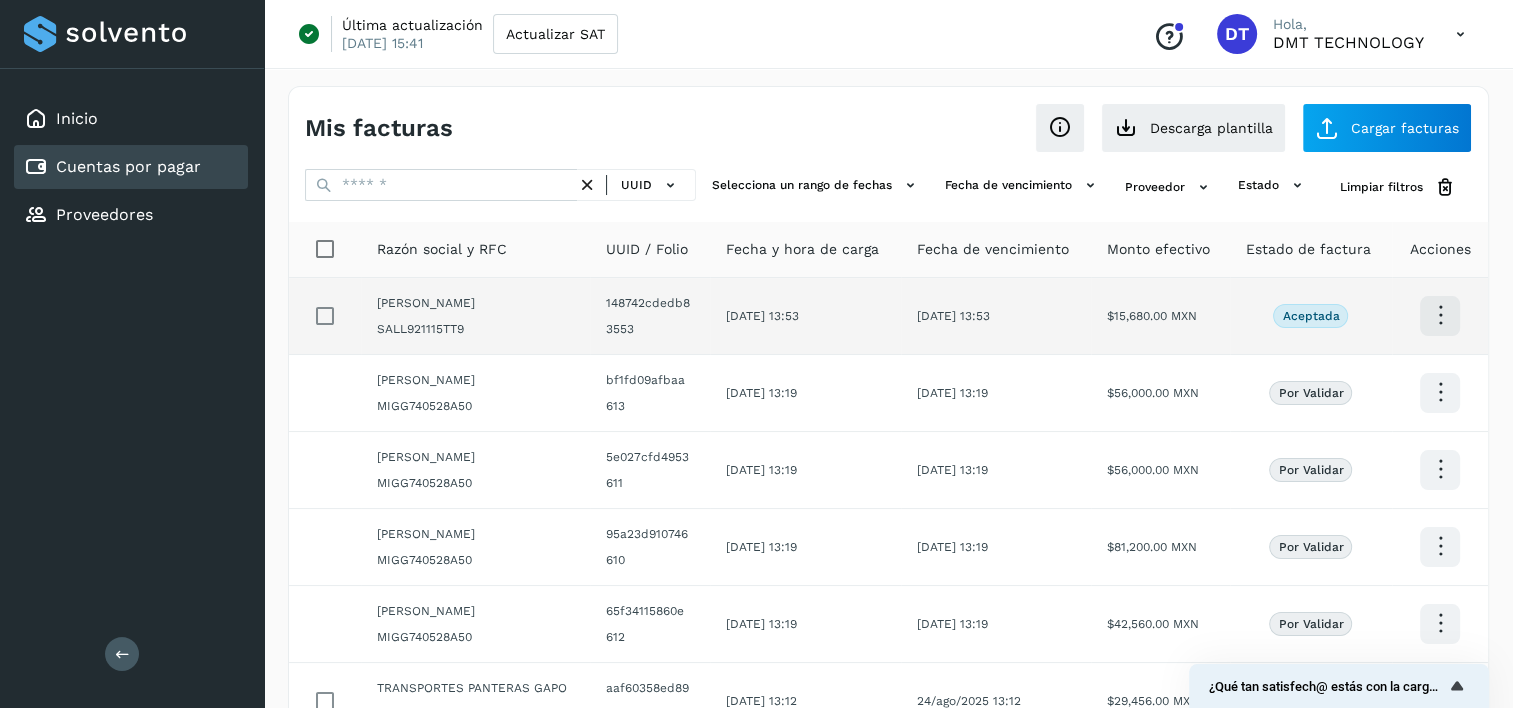 drag, startPoint x: 391, startPoint y: 300, endPoint x: 572, endPoint y: 309, distance: 181.22362 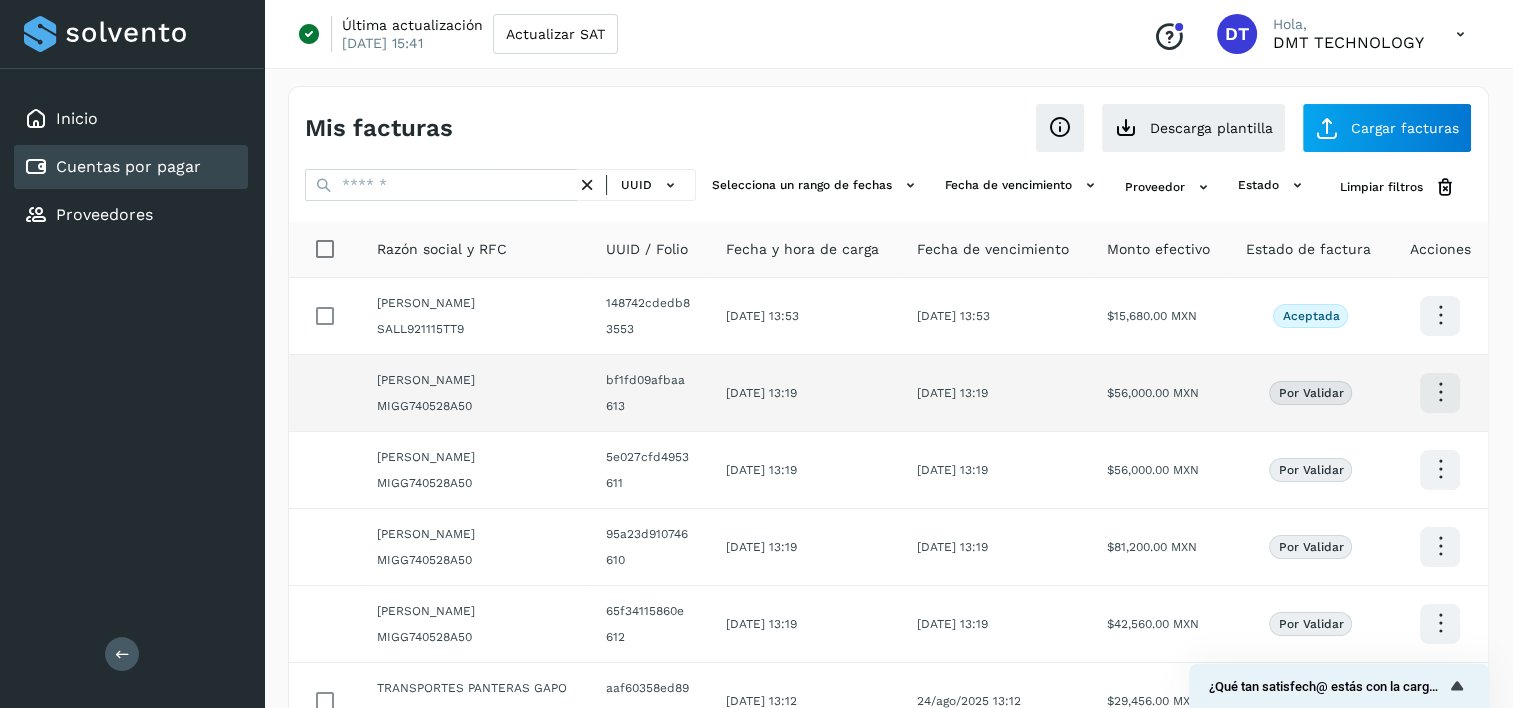 copy on "[PERSON_NAME]" 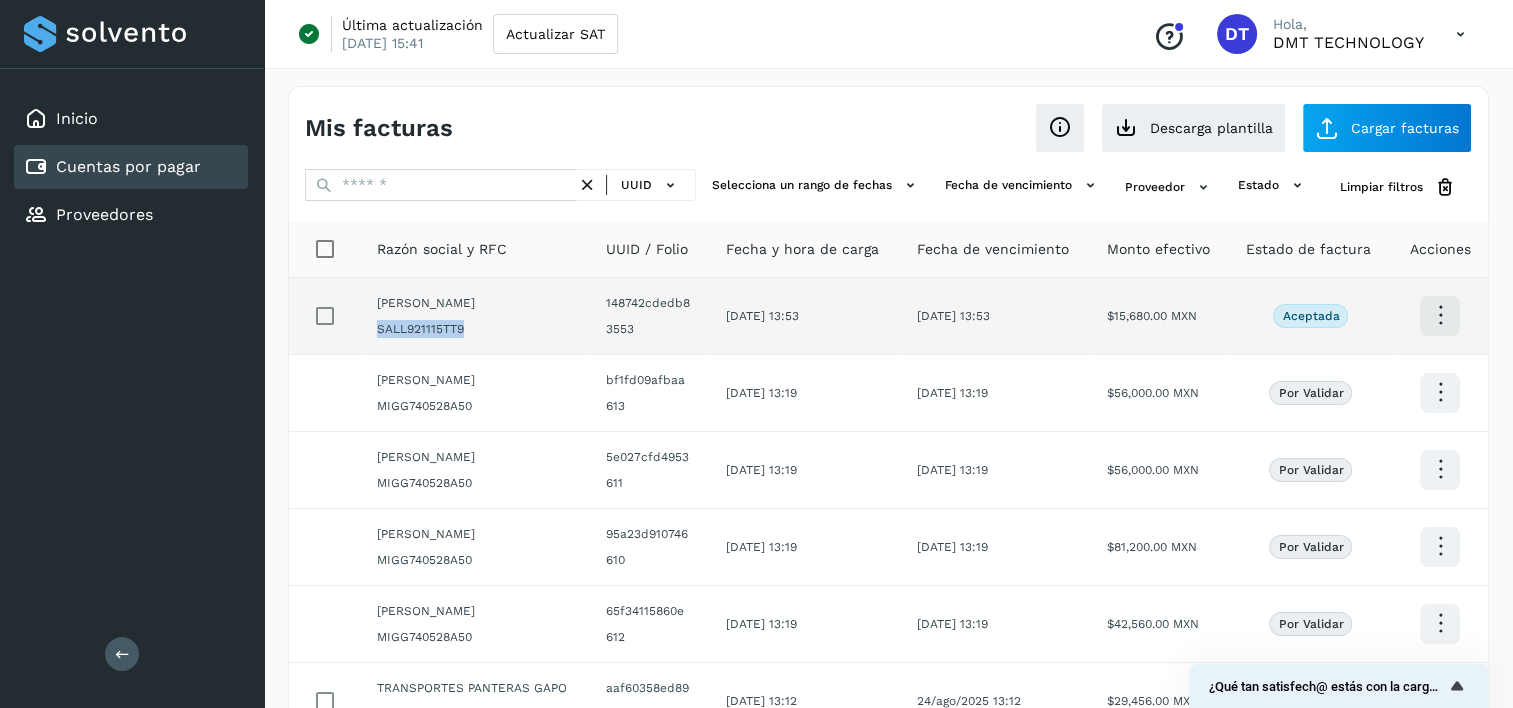 drag, startPoint x: 379, startPoint y: 324, endPoint x: 464, endPoint y: 332, distance: 85.37564 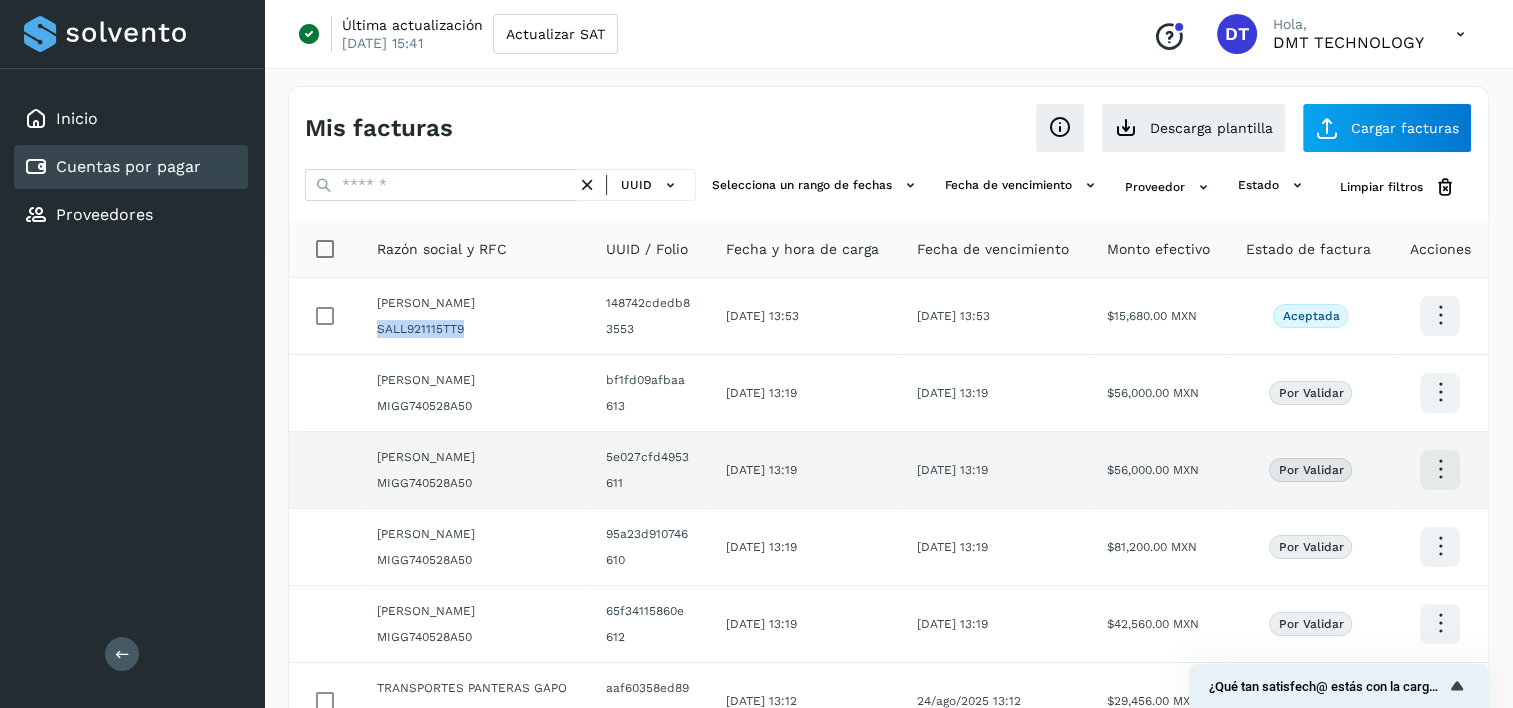 copy on "SALL921115TT9" 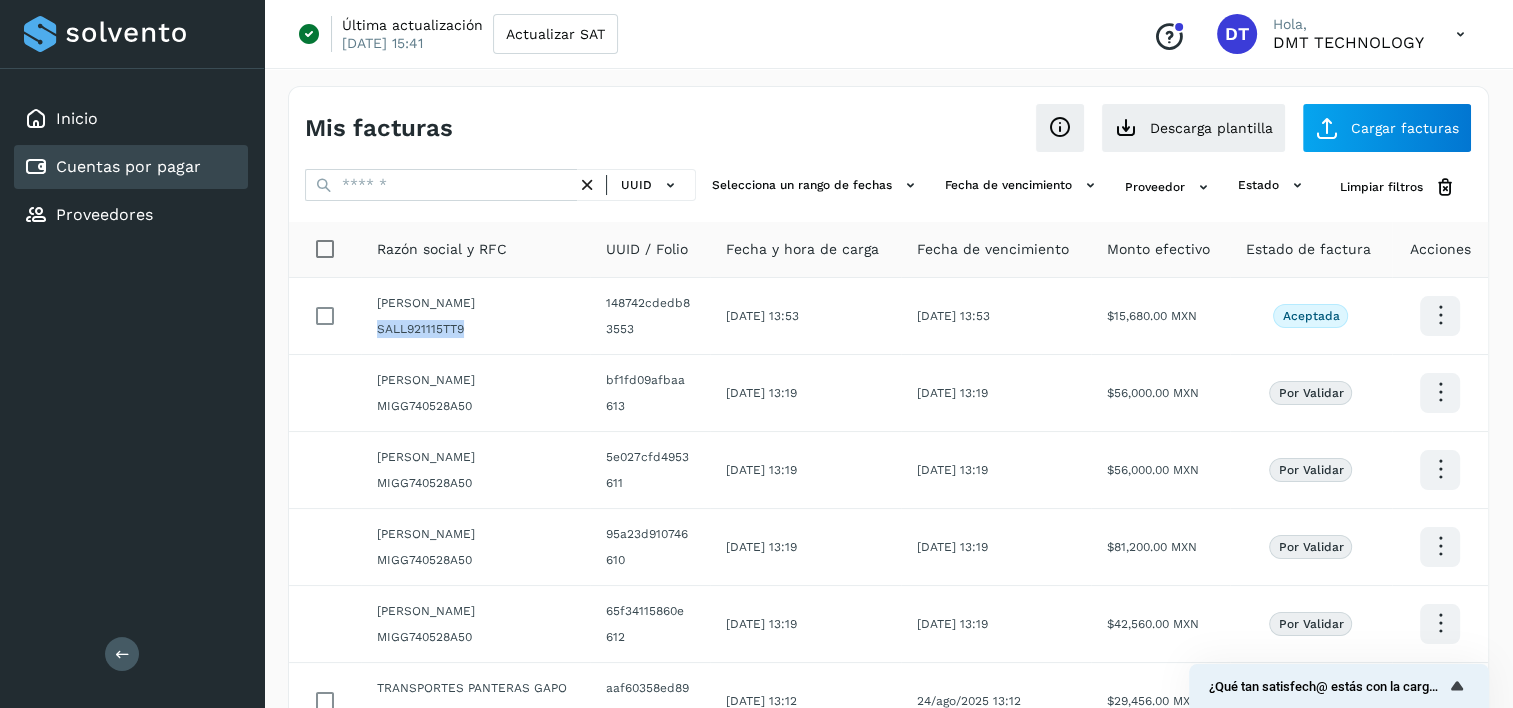 click on "Cuentas por pagar" at bounding box center (128, 166) 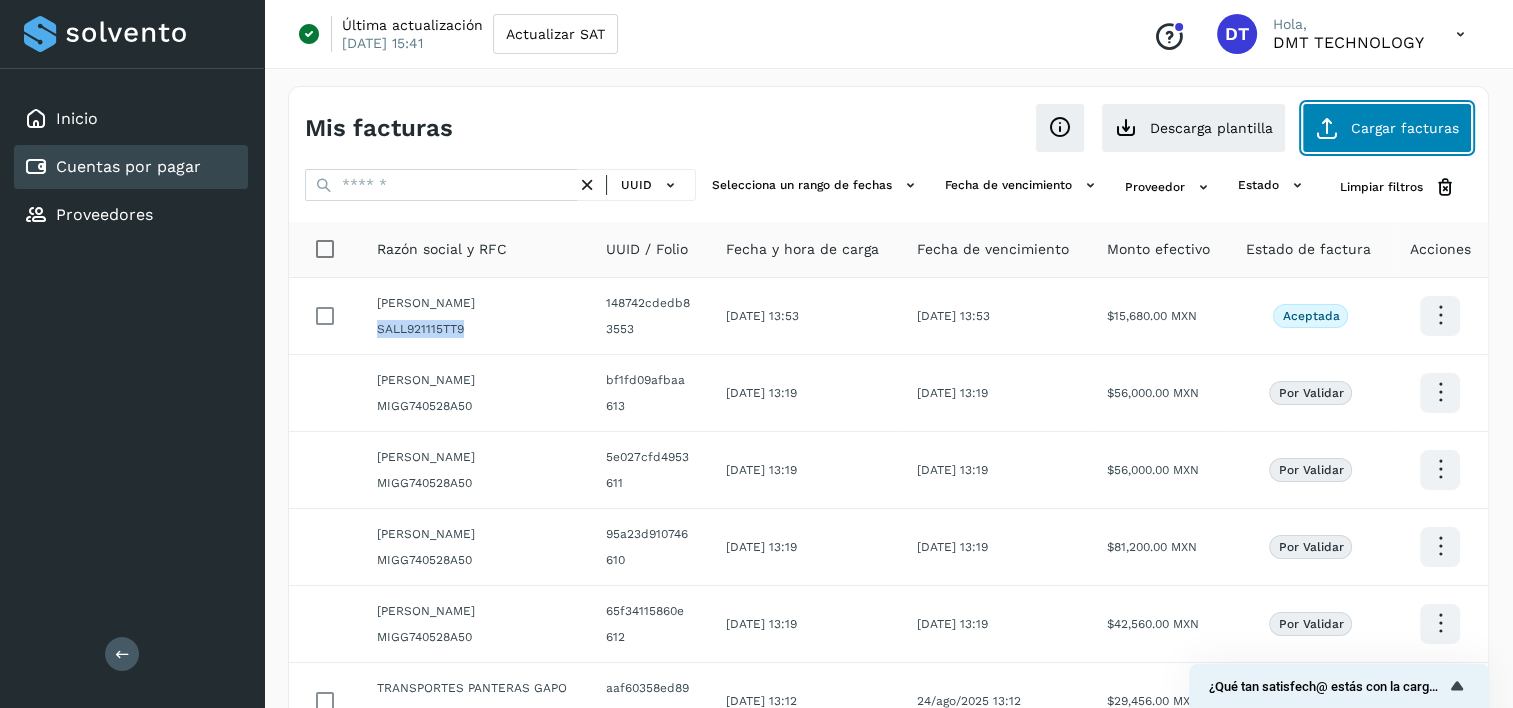 click on "Cargar facturas" 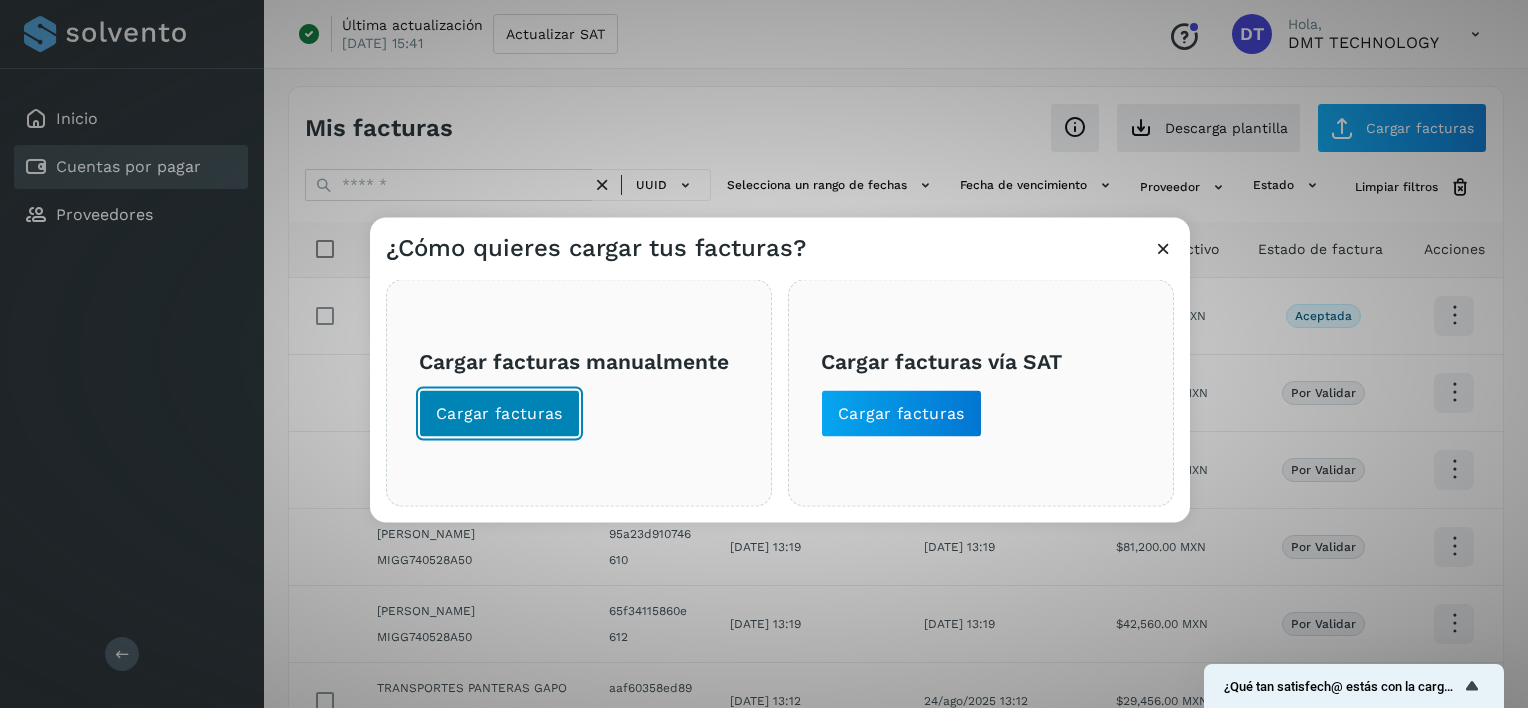 click on "Cargar facturas" 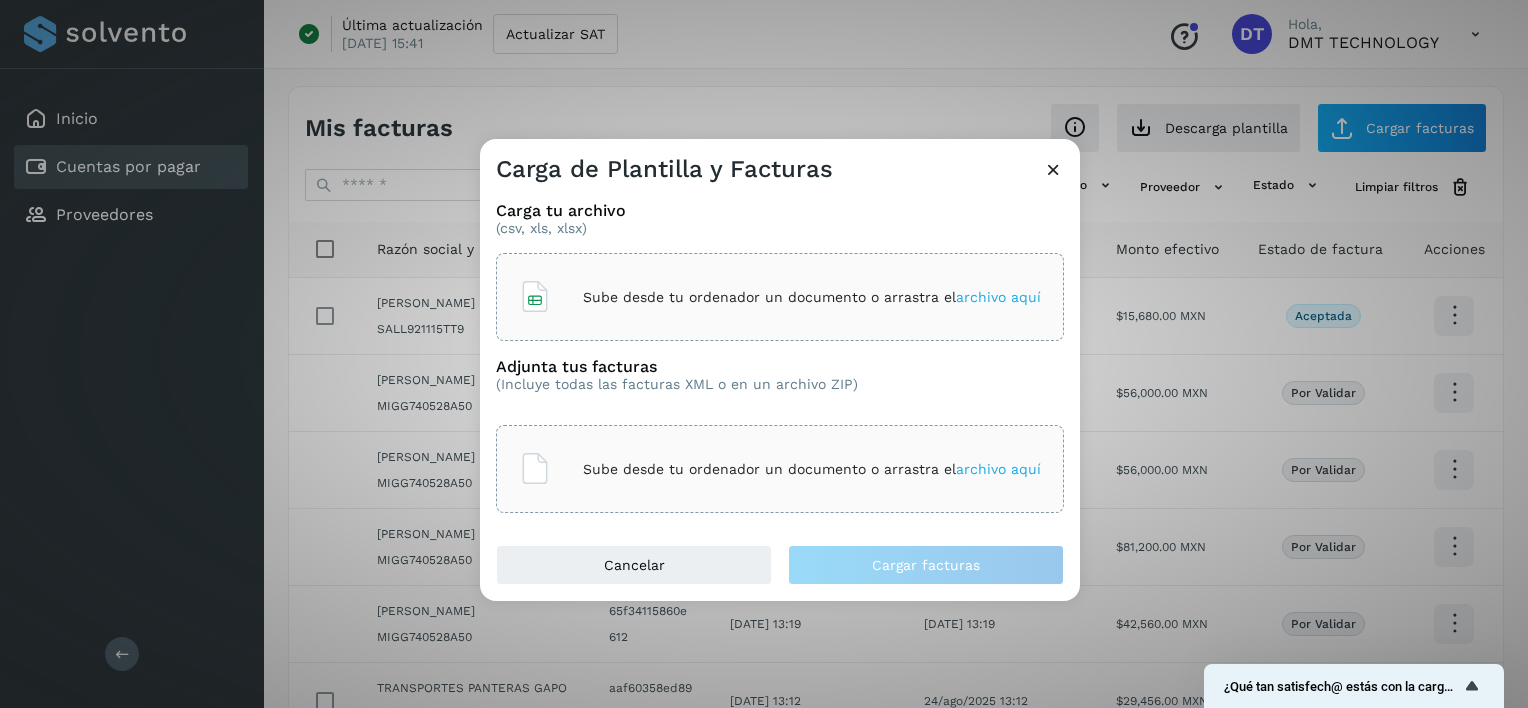 click on "Sube desde tu ordenador un documento o arrastra el  archivo aquí" at bounding box center [780, 297] 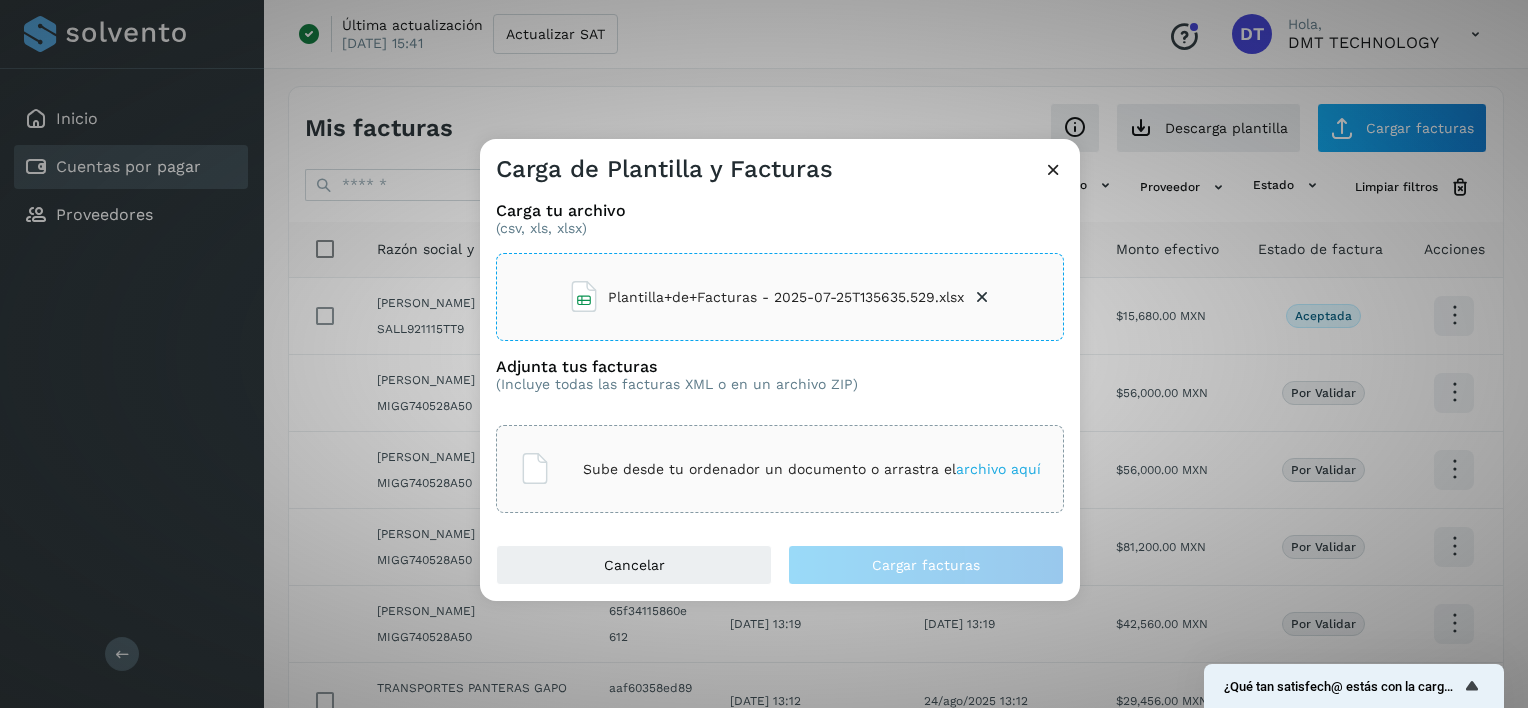 click on "Sube desde tu ordenador un documento o arrastra el  archivo aquí" 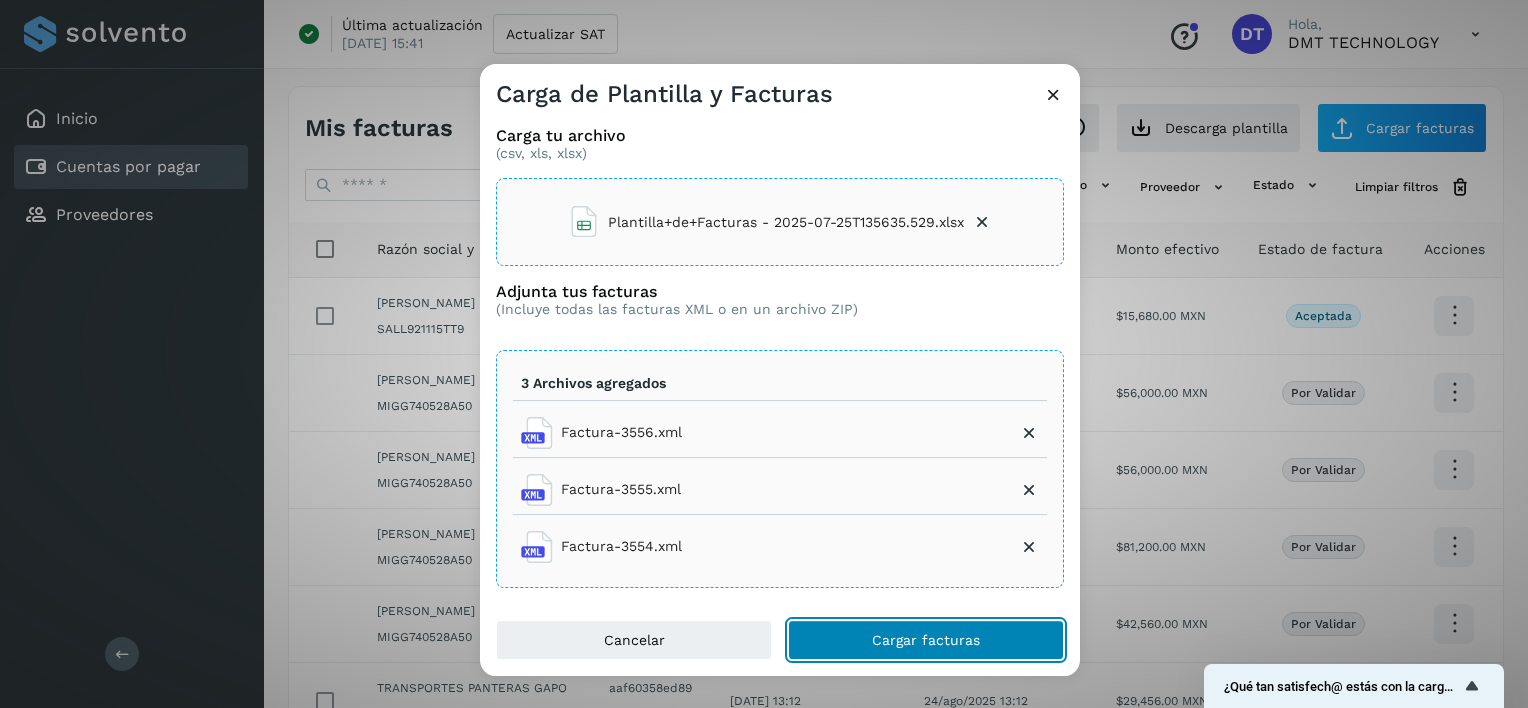click on "Cargar facturas" 